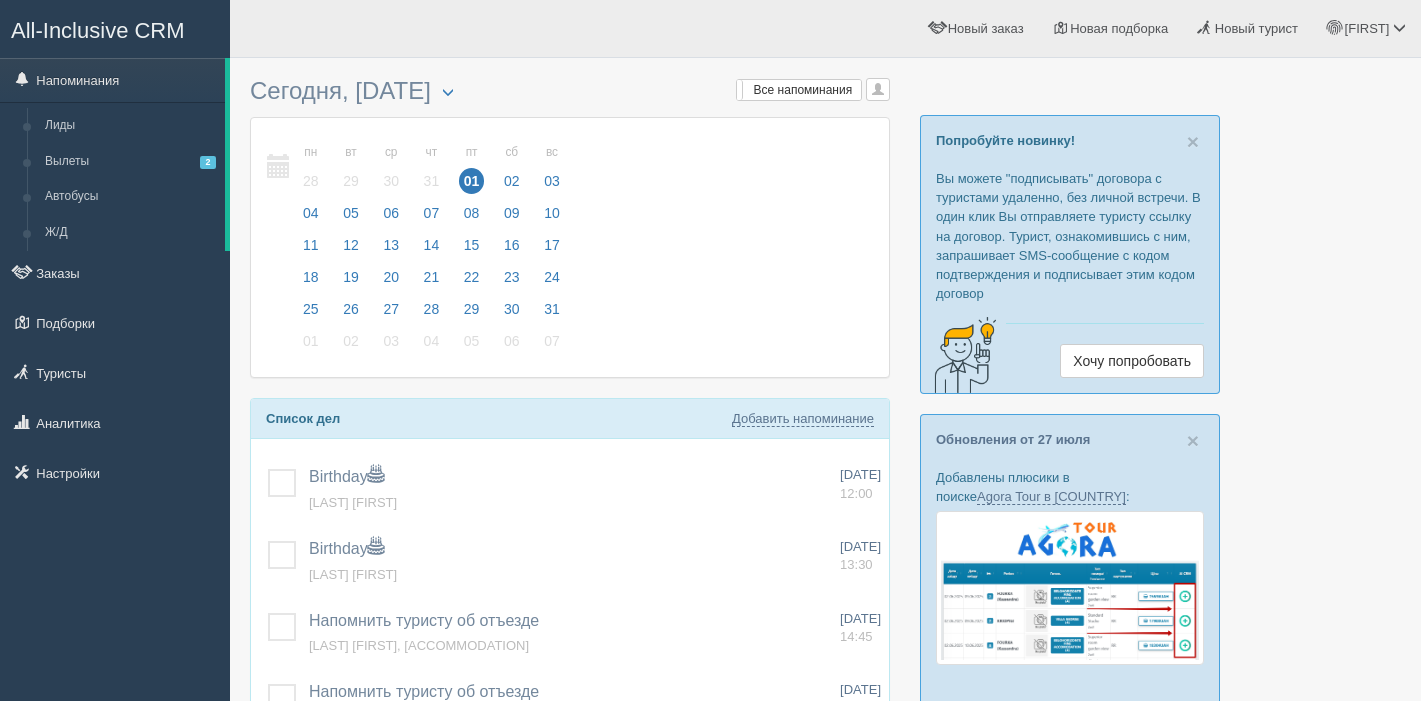 scroll, scrollTop: 0, scrollLeft: 0, axis: both 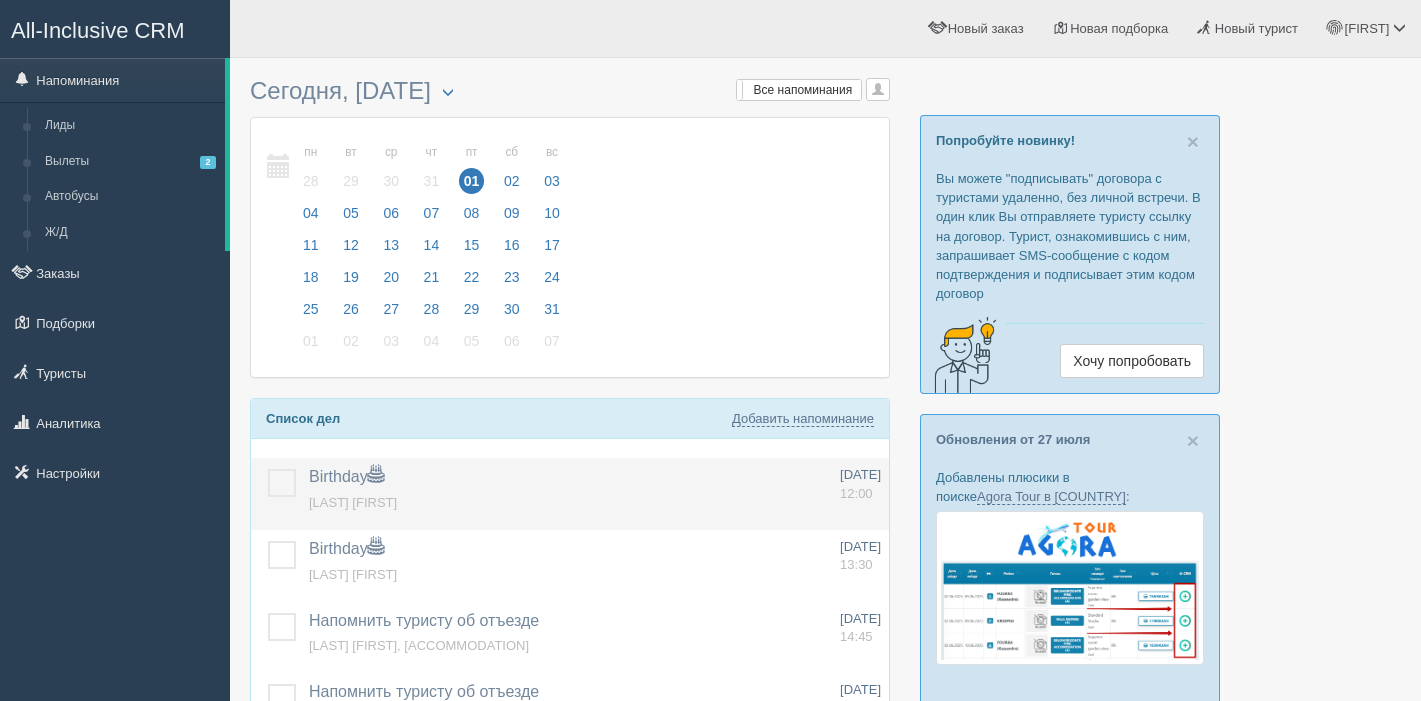 click at bounding box center (268, 469) 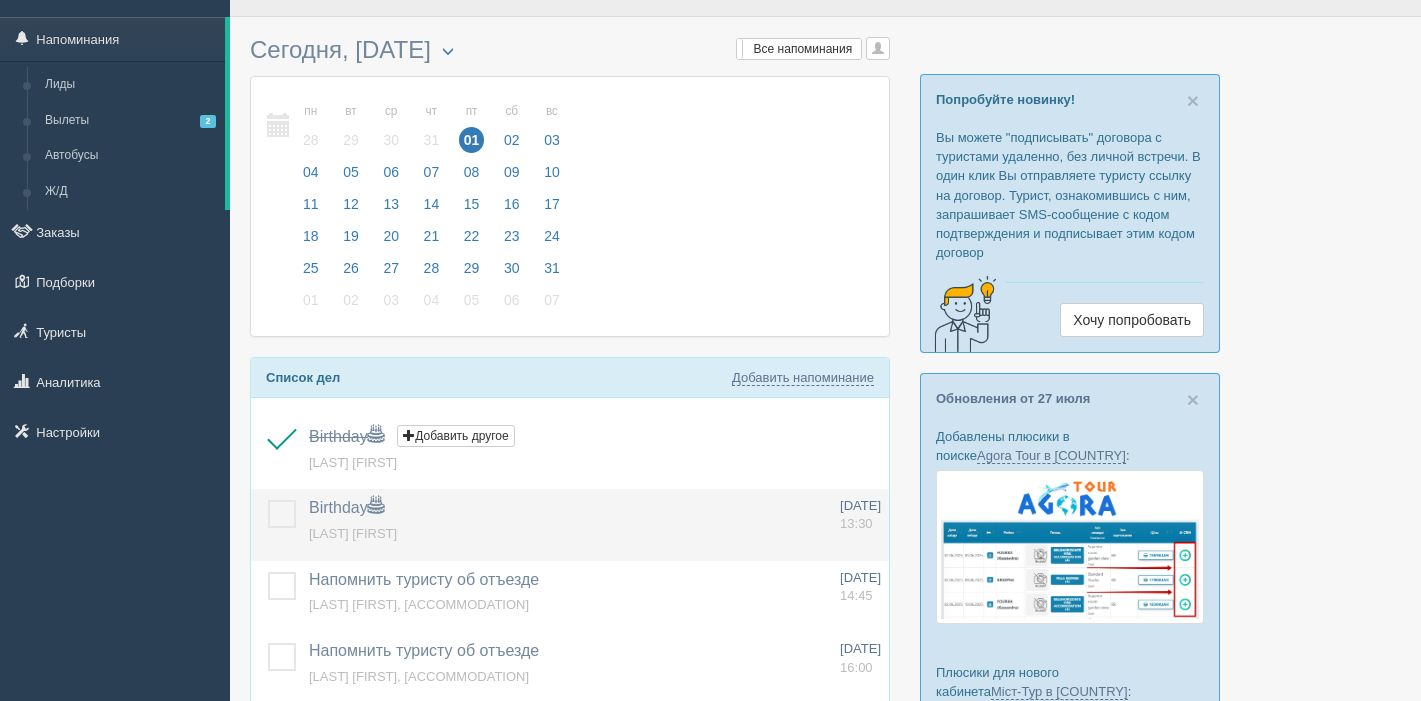 scroll, scrollTop: 51, scrollLeft: 0, axis: vertical 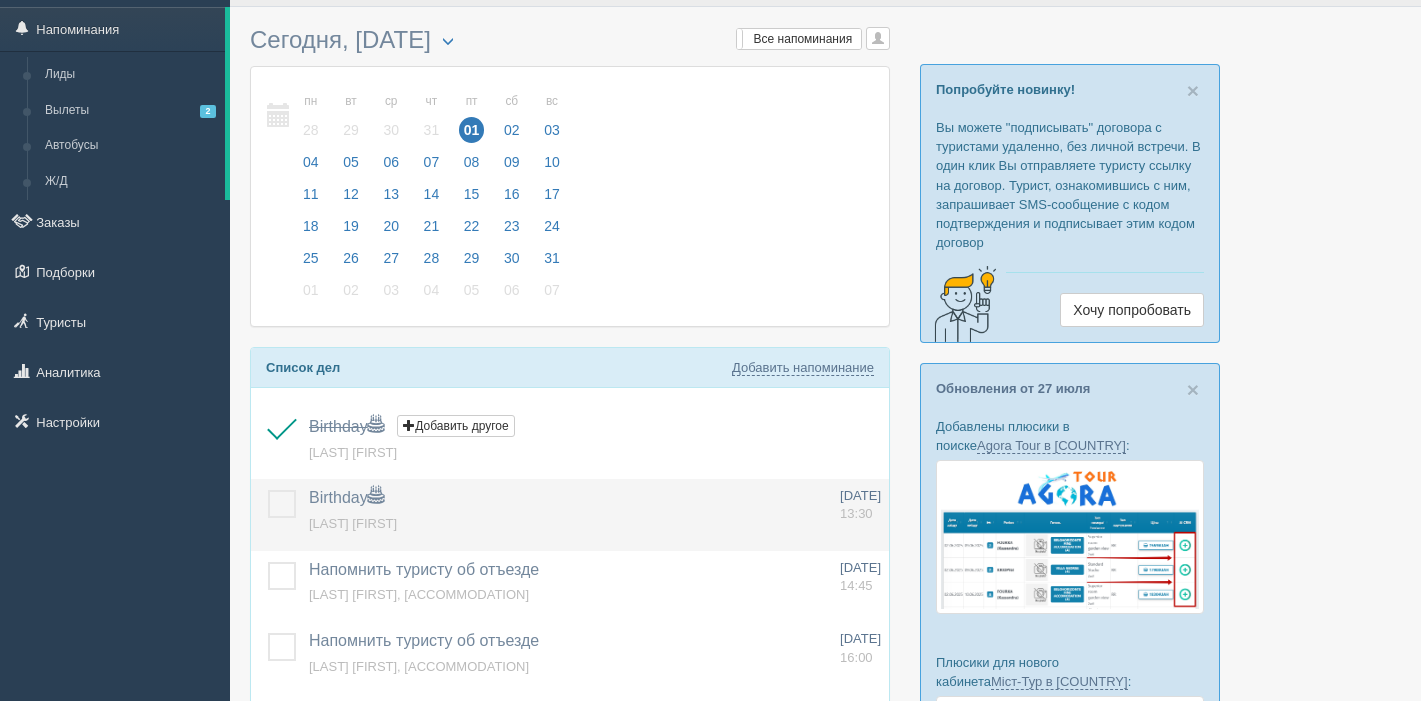 click at bounding box center [268, 490] 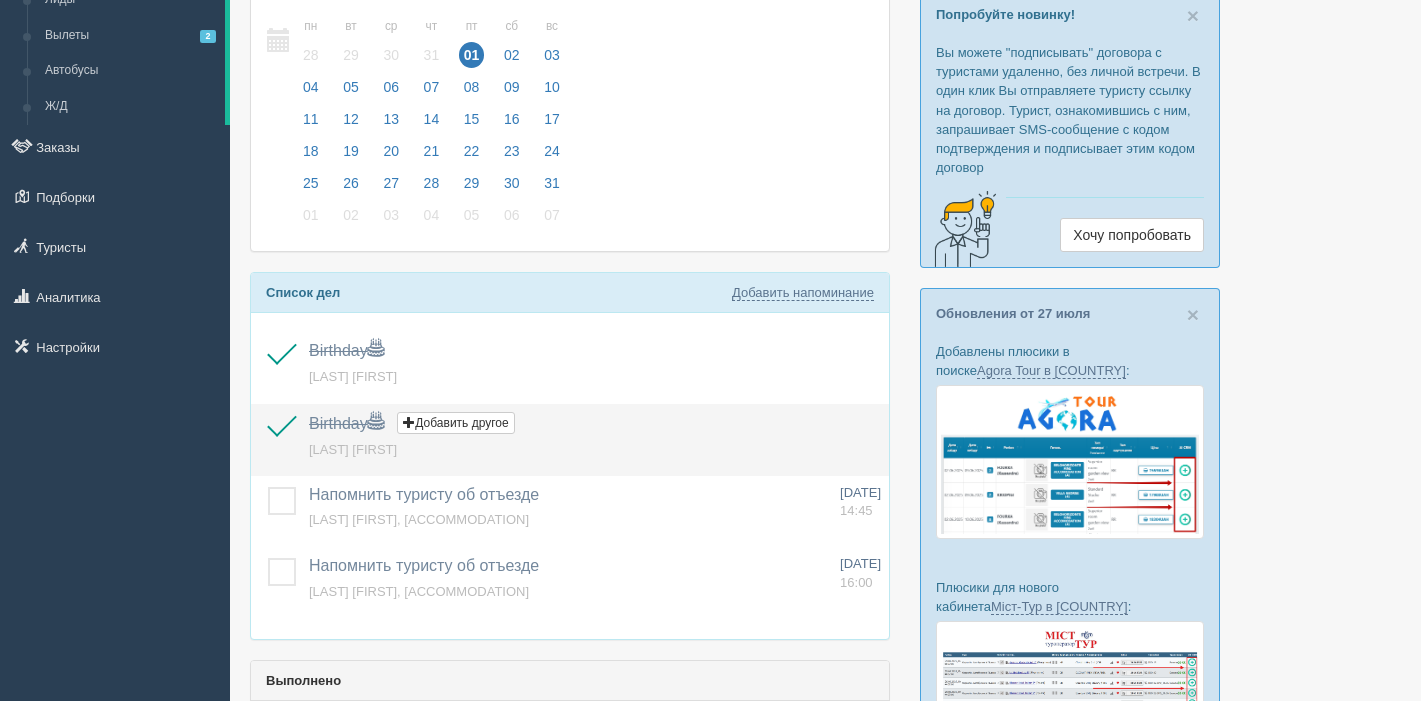 scroll, scrollTop: 136, scrollLeft: 0, axis: vertical 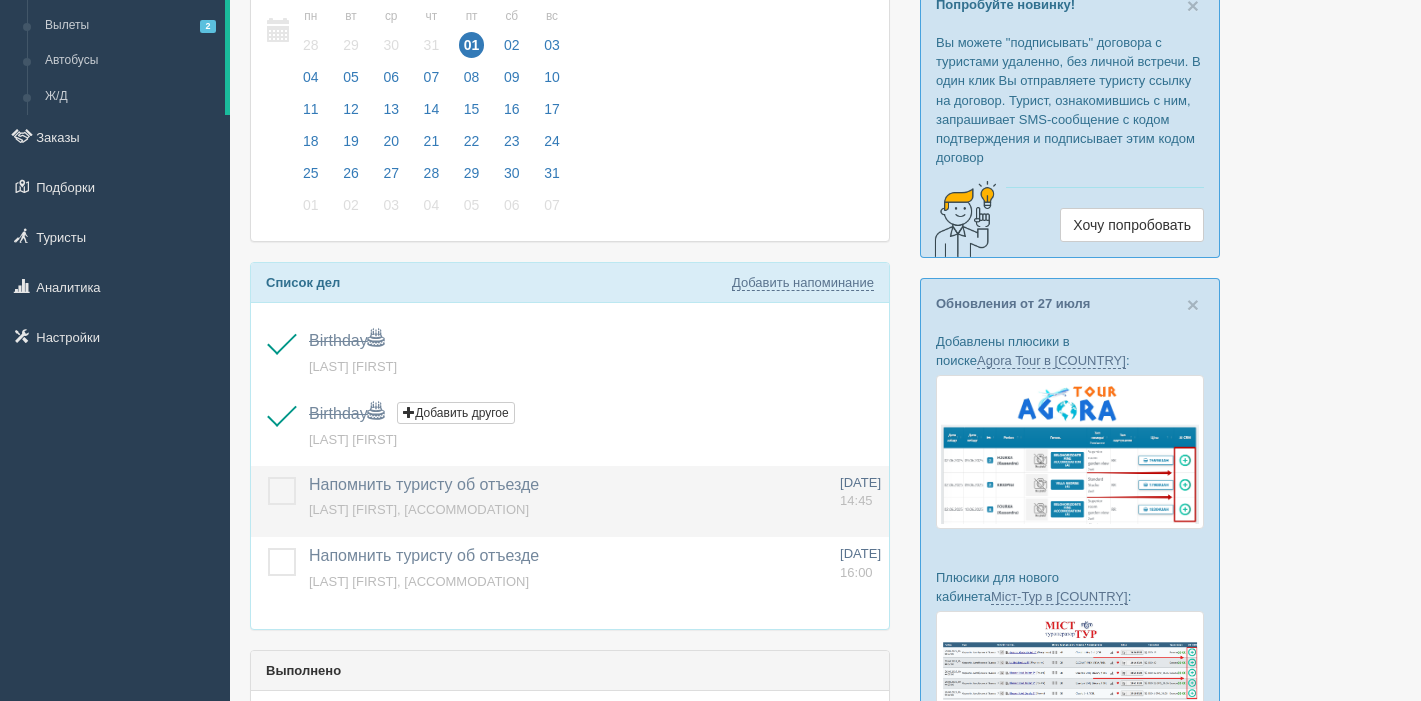 click at bounding box center [268, 477] 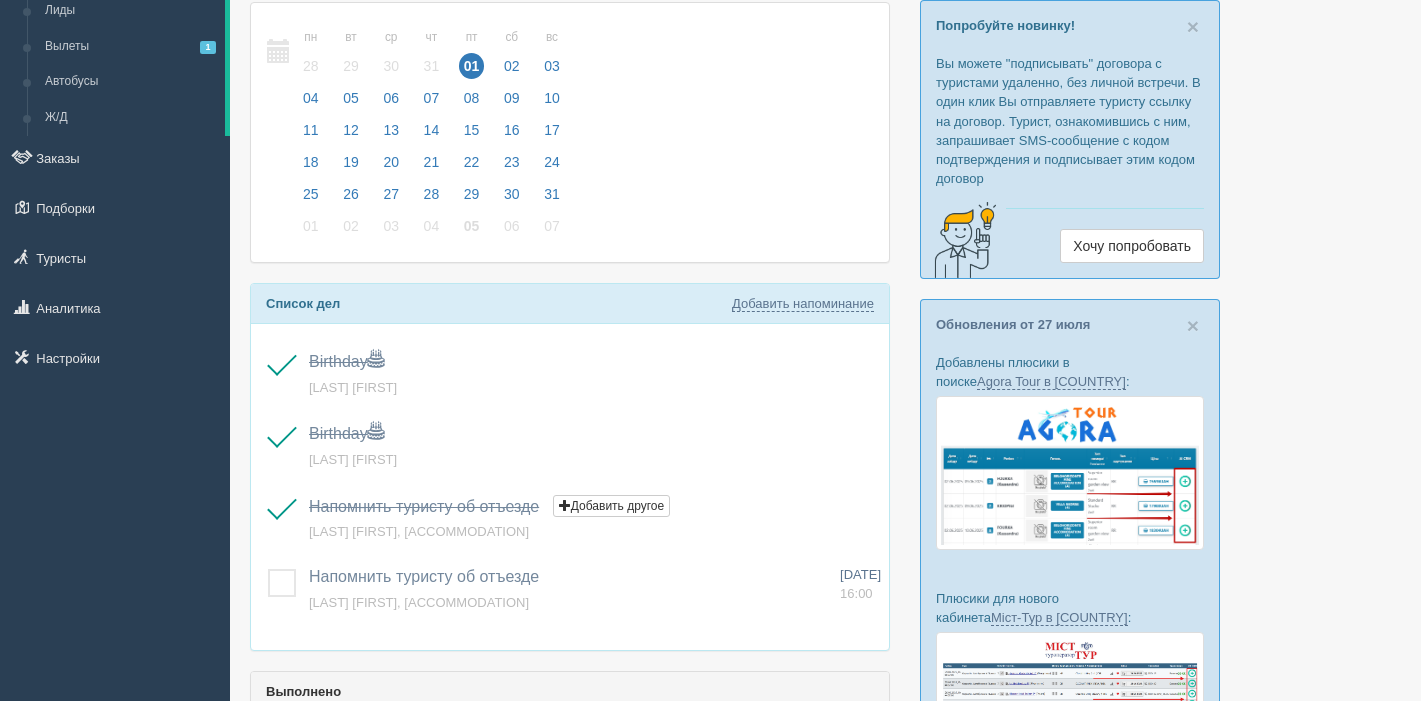 scroll, scrollTop: 0, scrollLeft: 0, axis: both 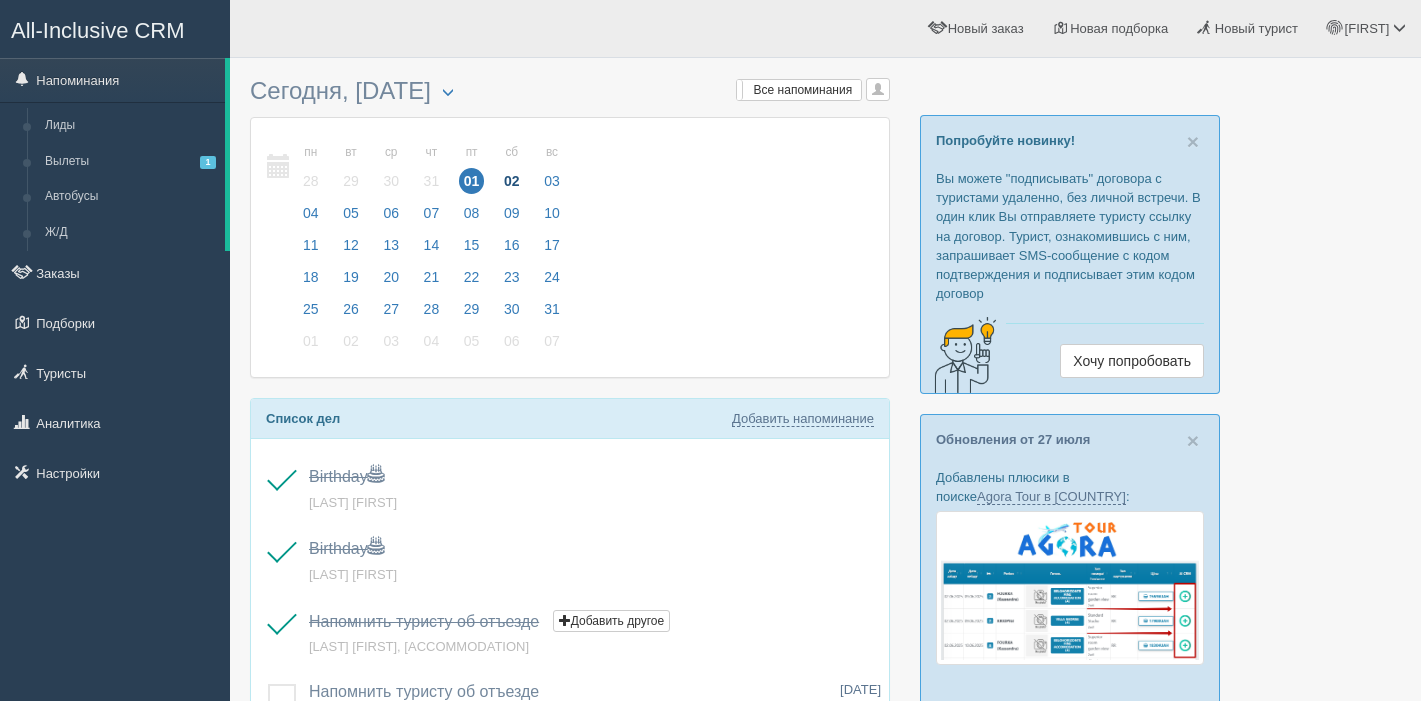 click on "02" at bounding box center [512, 181] 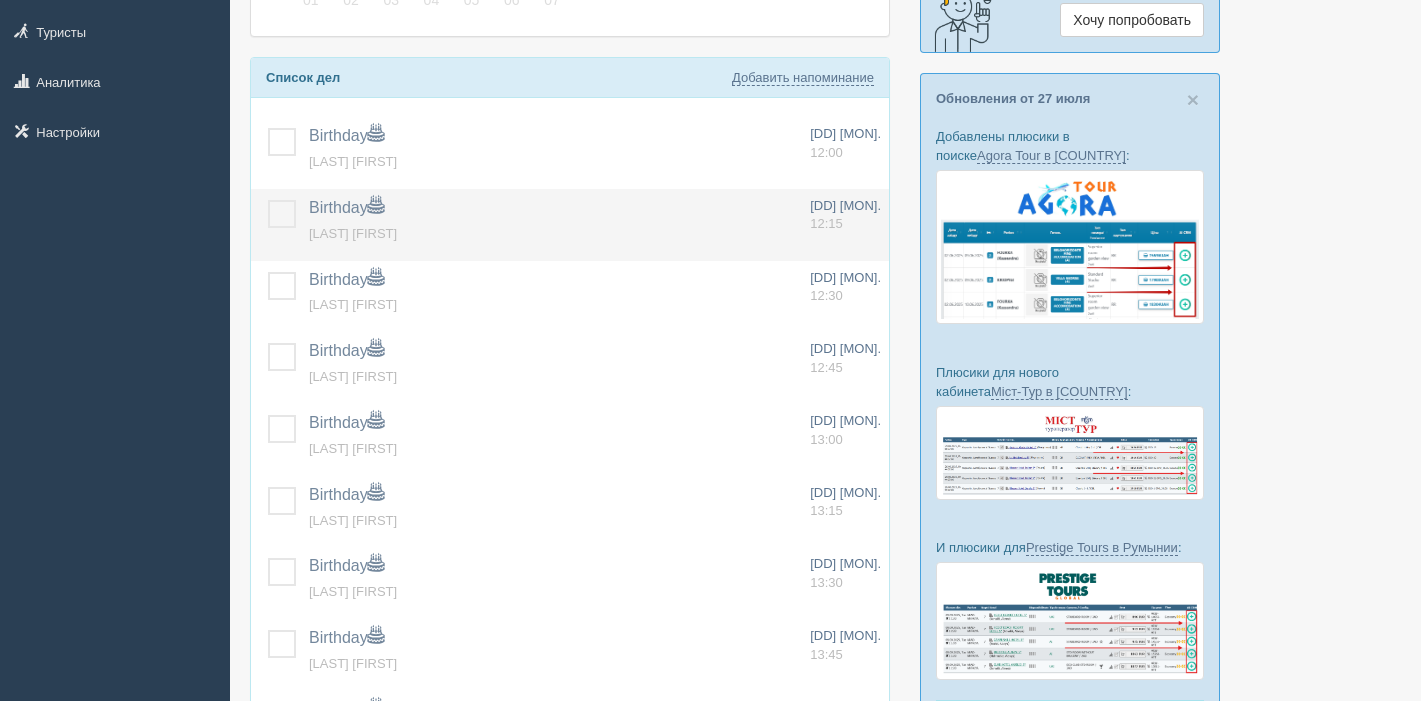 scroll, scrollTop: 349, scrollLeft: 0, axis: vertical 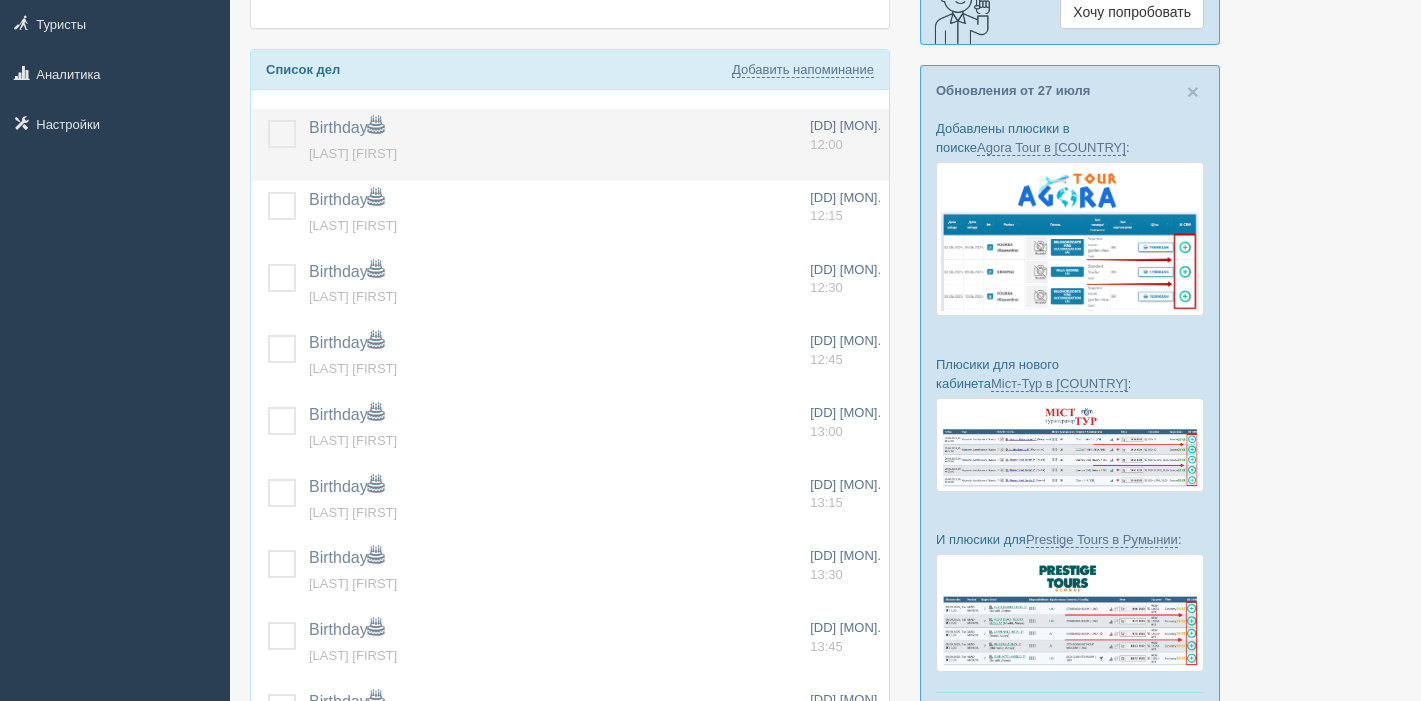 drag, startPoint x: 280, startPoint y: 135, endPoint x: 282, endPoint y: 163, distance: 28.071337 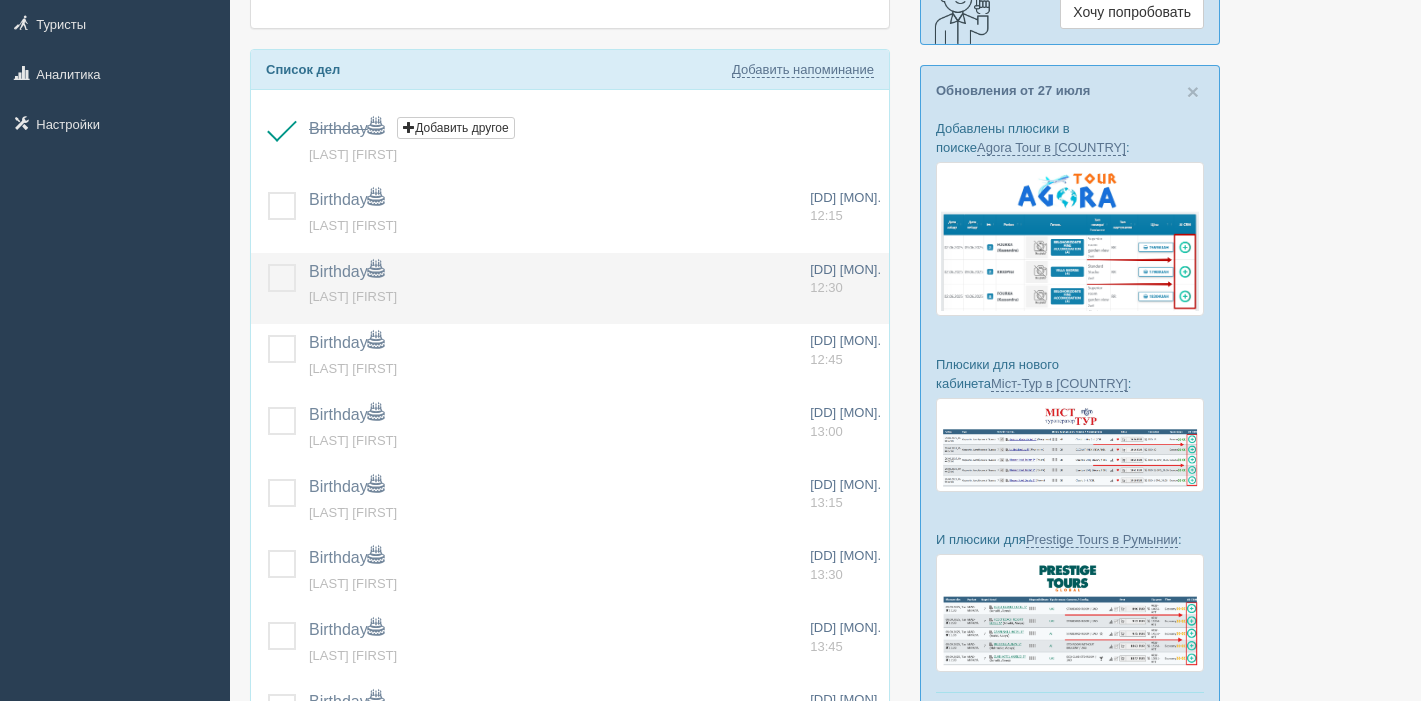 drag, startPoint x: 281, startPoint y: 205, endPoint x: 278, endPoint y: 262, distance: 57.07889 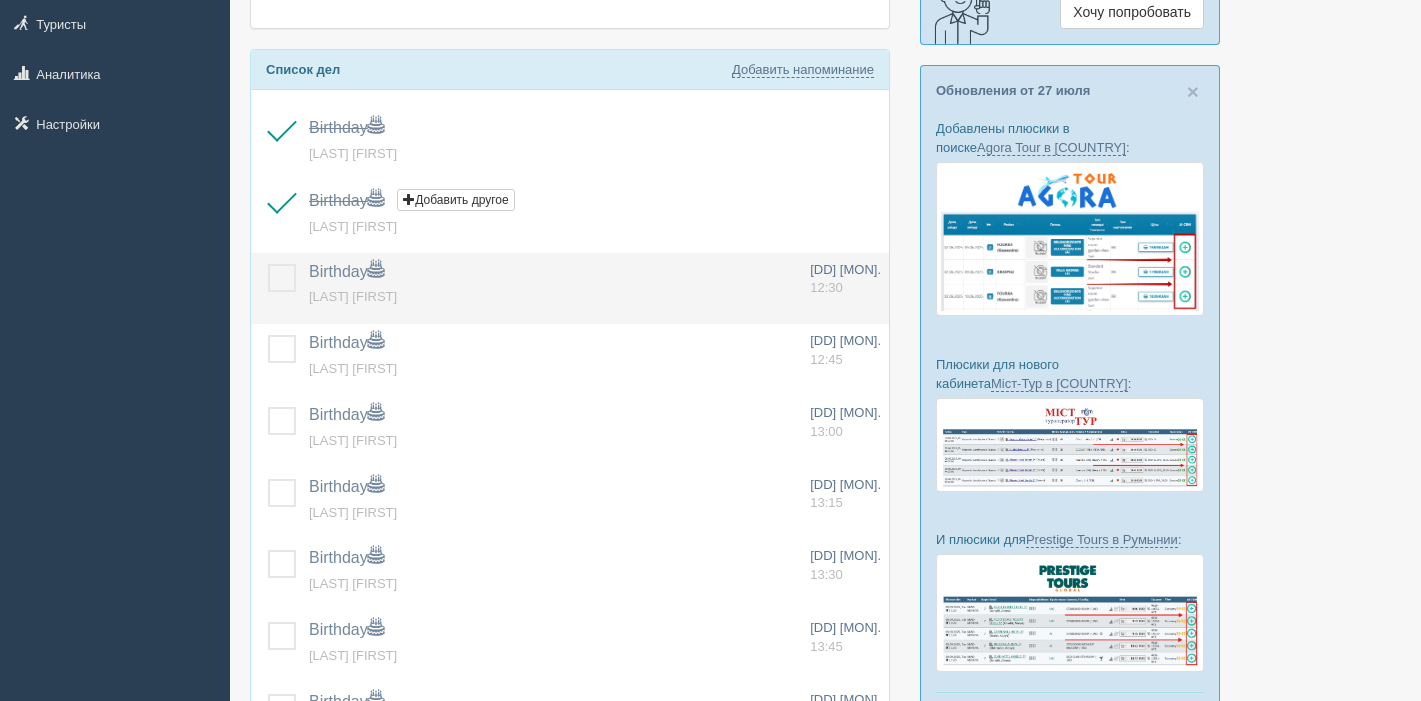 click at bounding box center [268, 264] 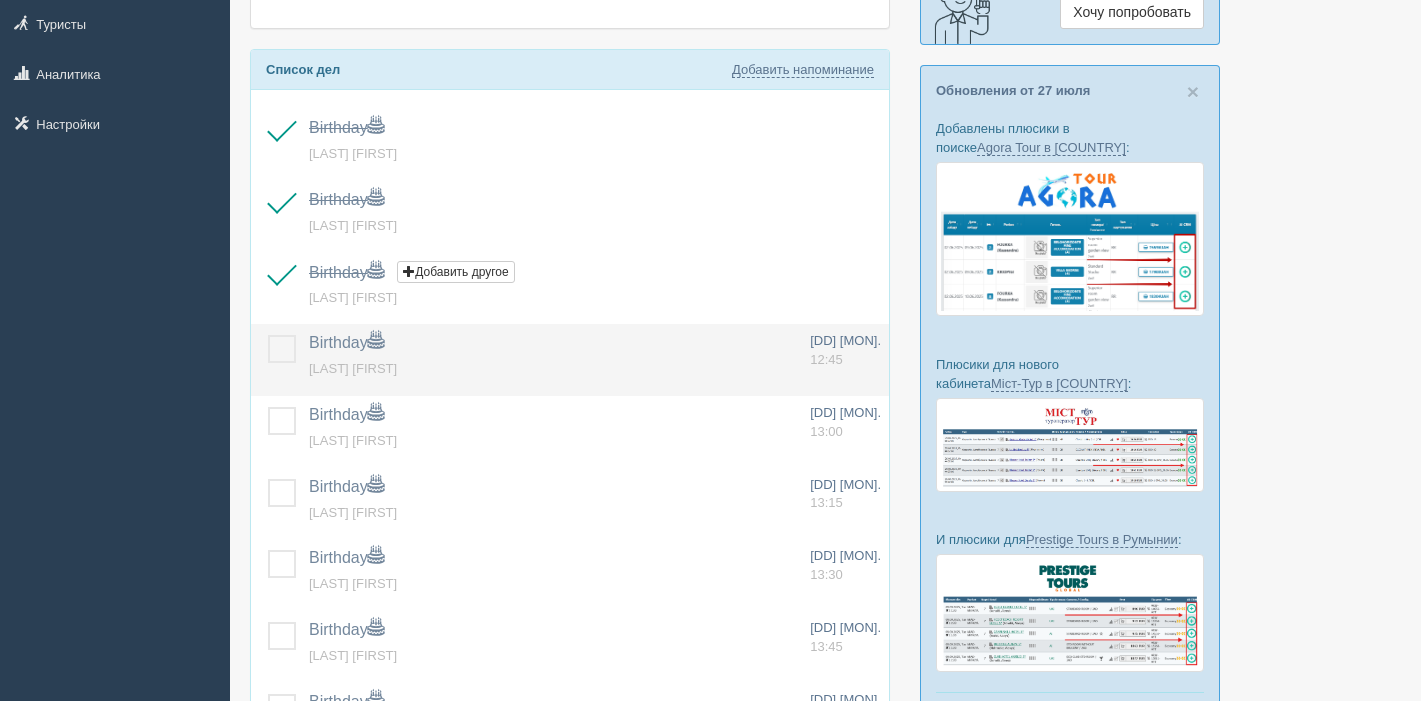 click at bounding box center [268, 335] 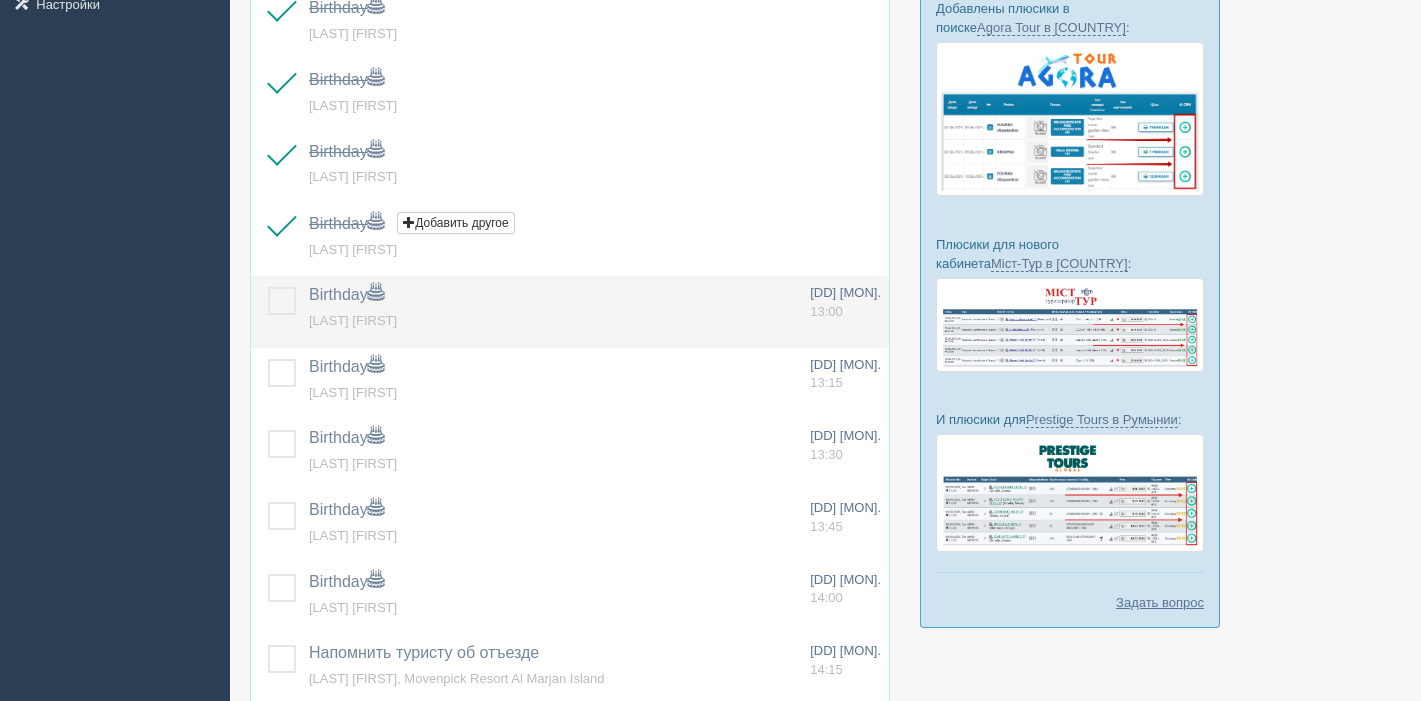 scroll, scrollTop: 471, scrollLeft: 0, axis: vertical 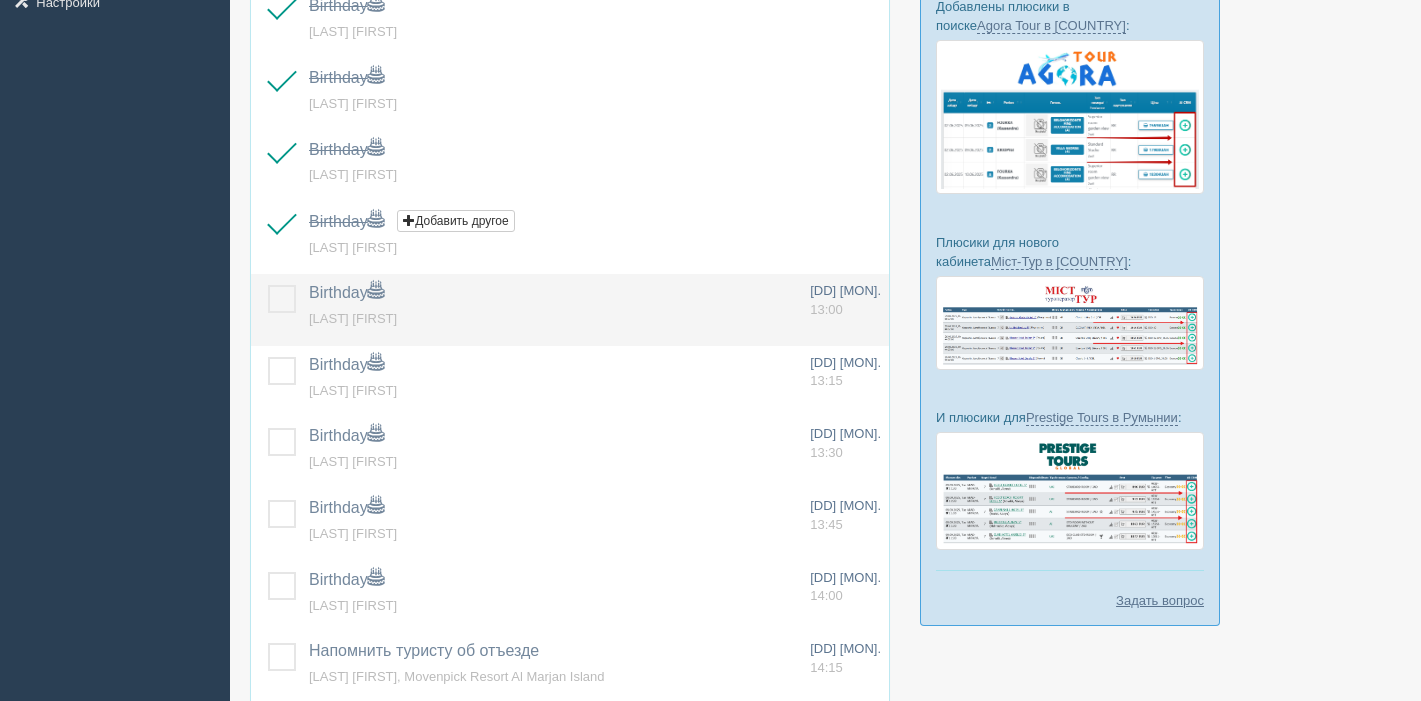 click at bounding box center (268, 285) 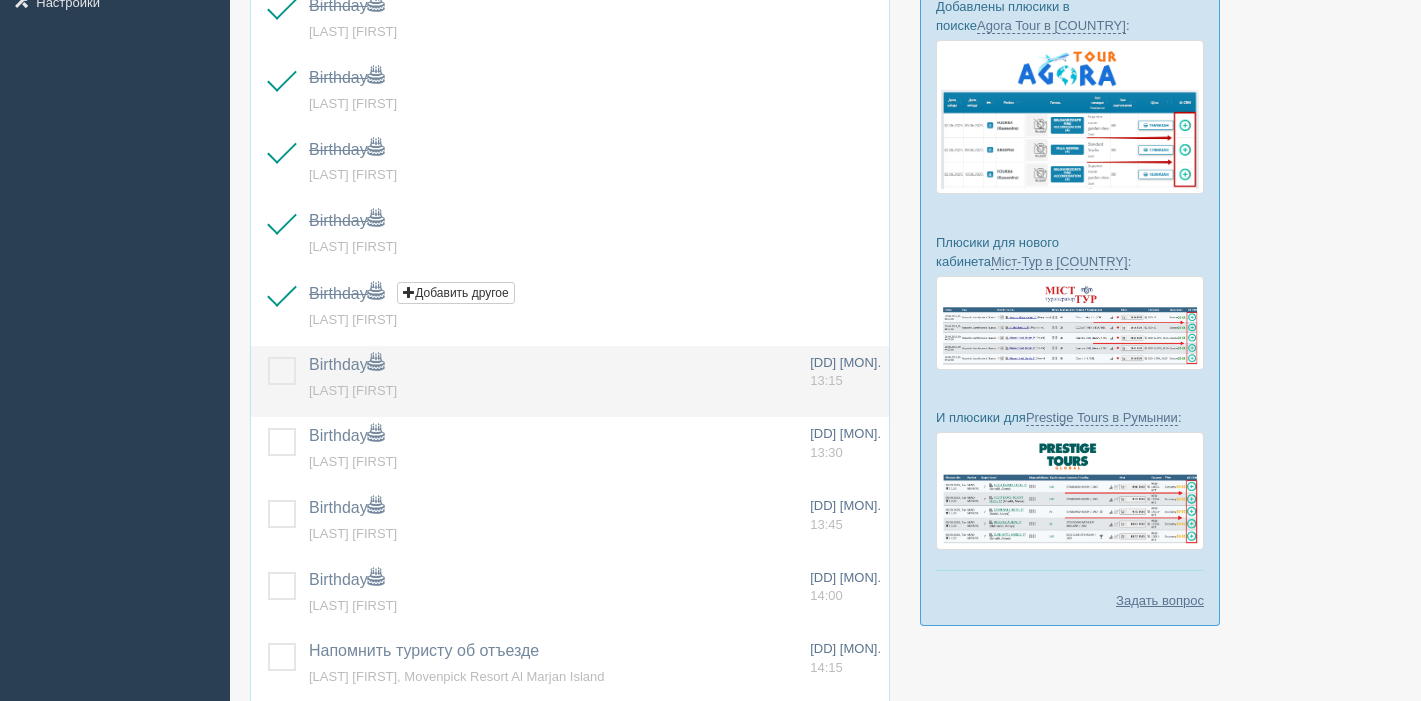 click at bounding box center [276, 382] 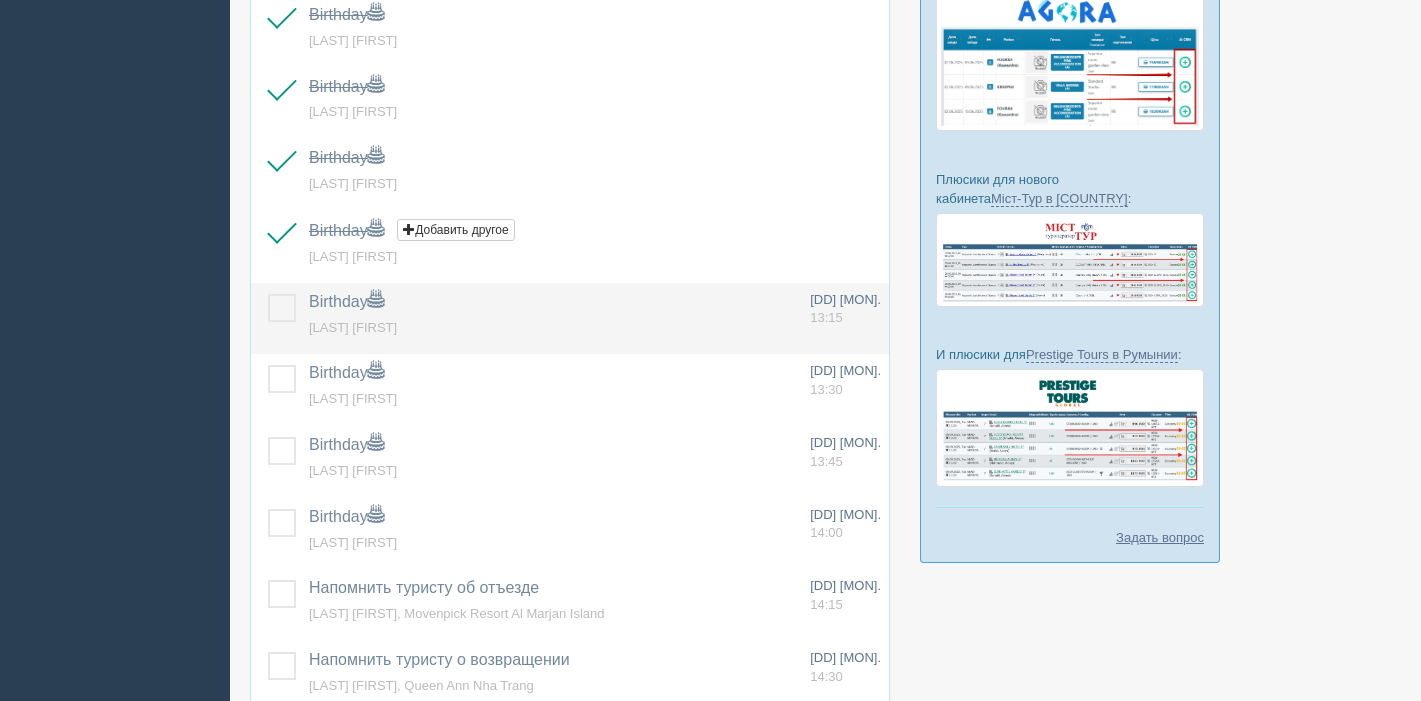 scroll, scrollTop: 536, scrollLeft: 0, axis: vertical 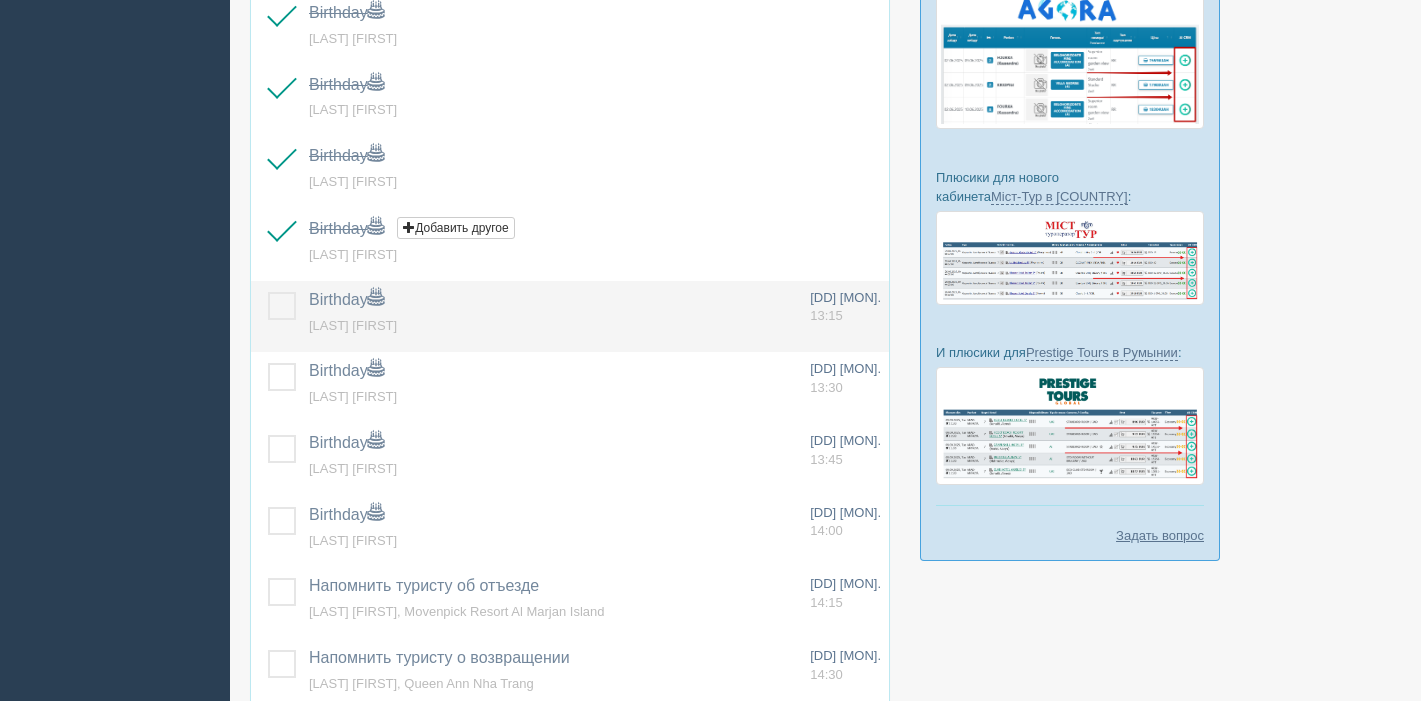 click at bounding box center (268, 292) 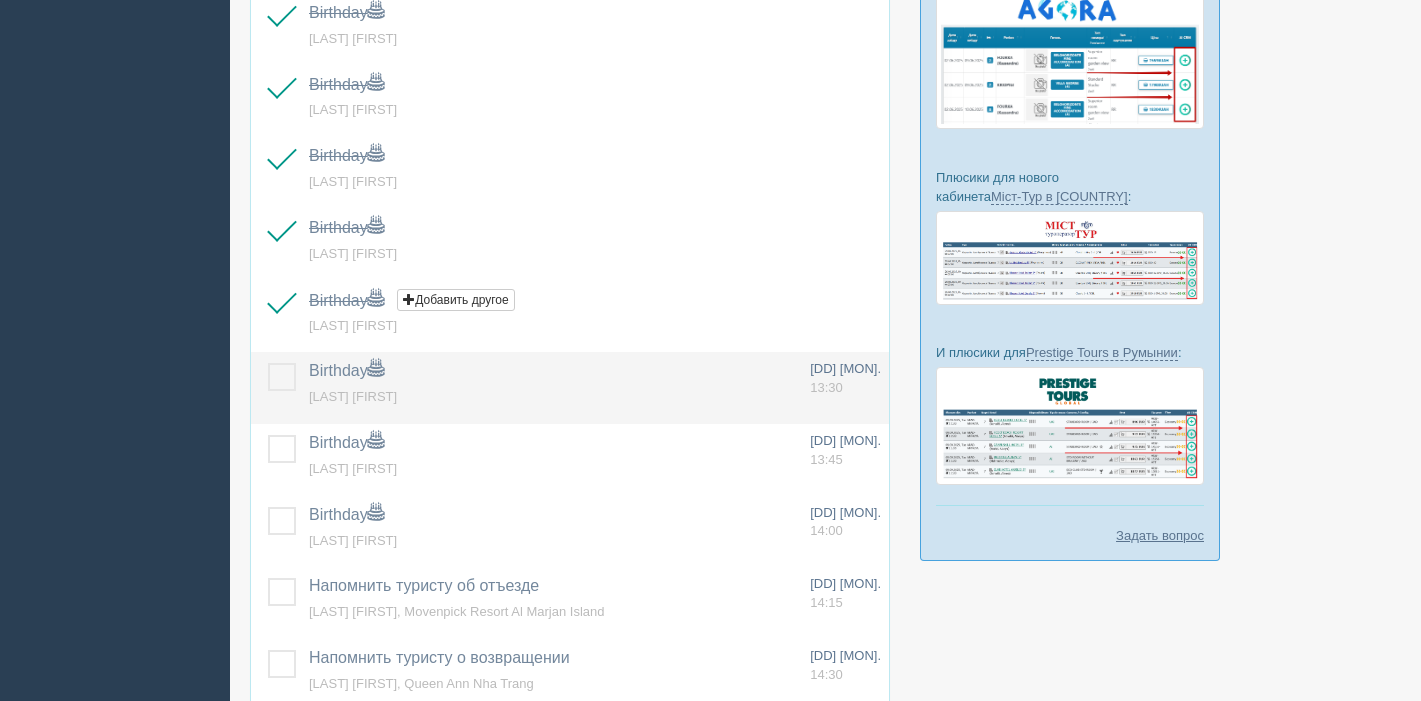 click at bounding box center [268, 363] 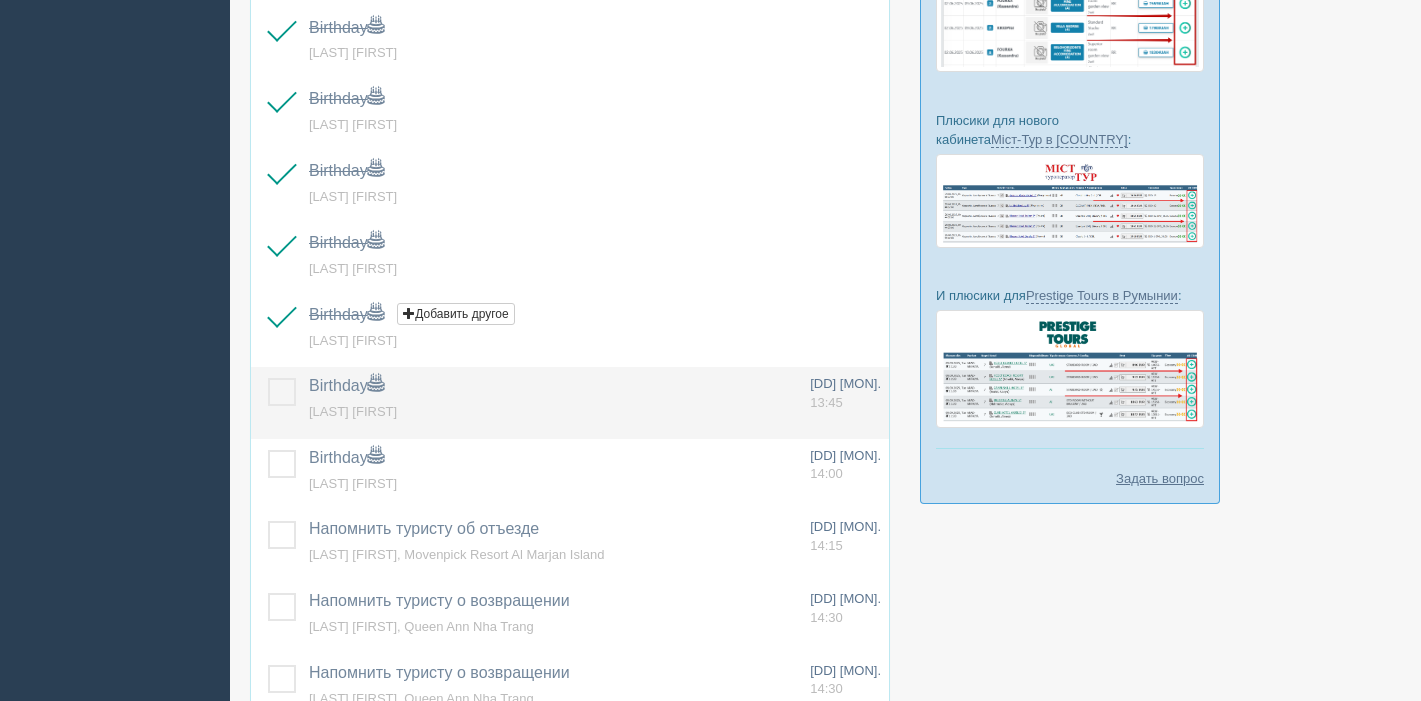 scroll, scrollTop: 604, scrollLeft: 0, axis: vertical 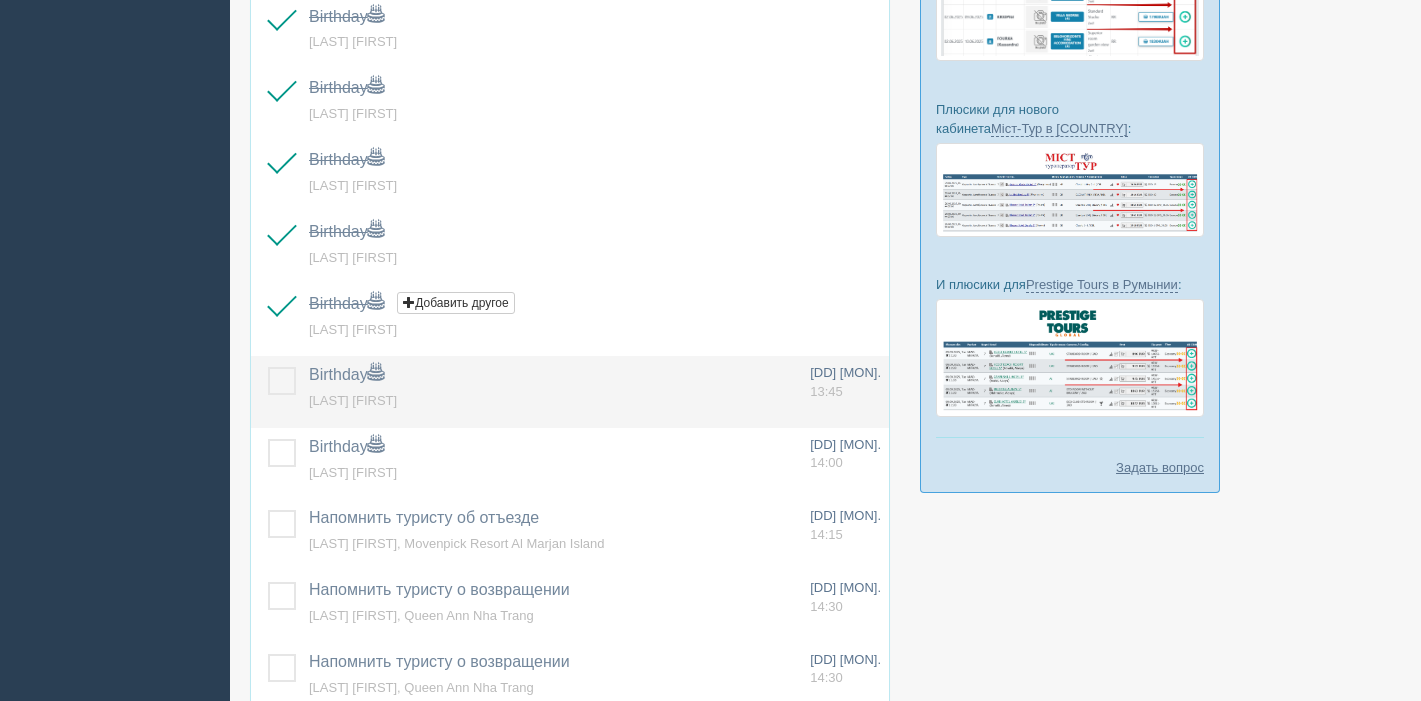 click at bounding box center (268, 367) 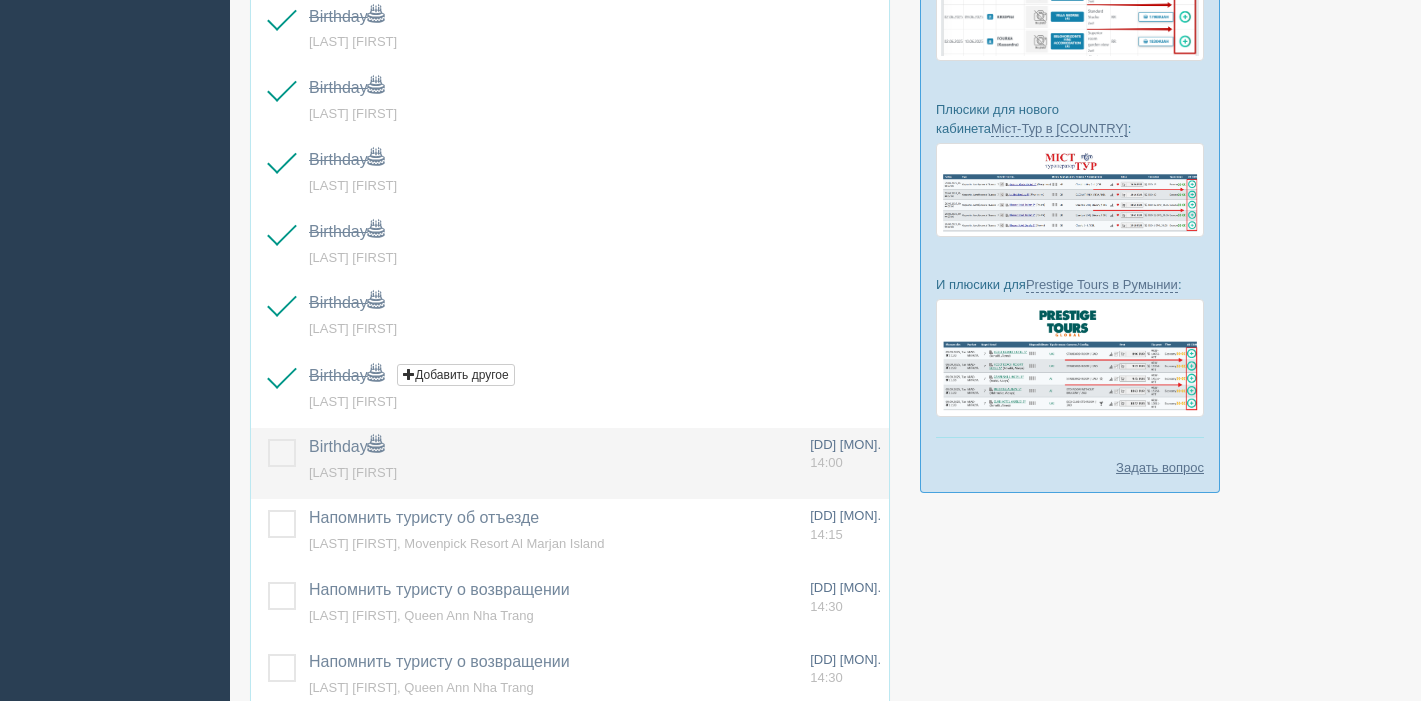 click at bounding box center (268, 439) 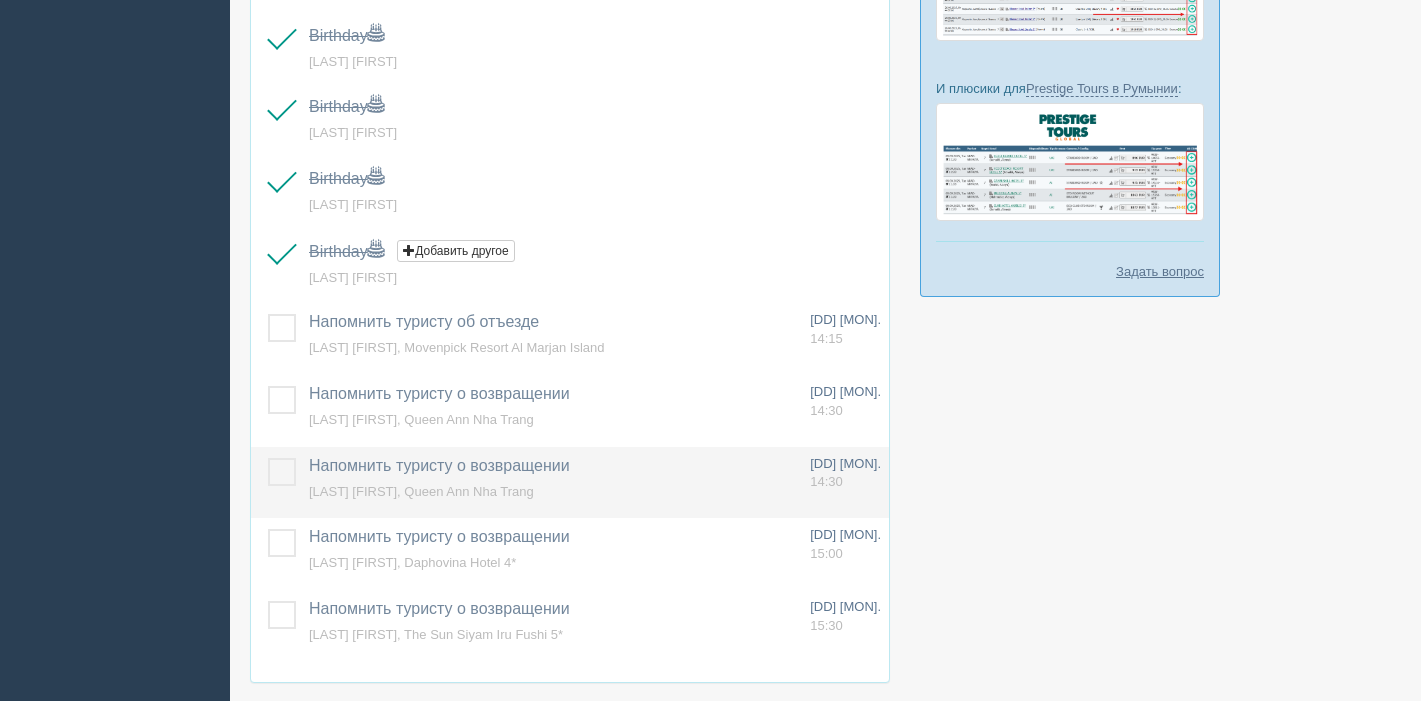 scroll, scrollTop: 802, scrollLeft: 0, axis: vertical 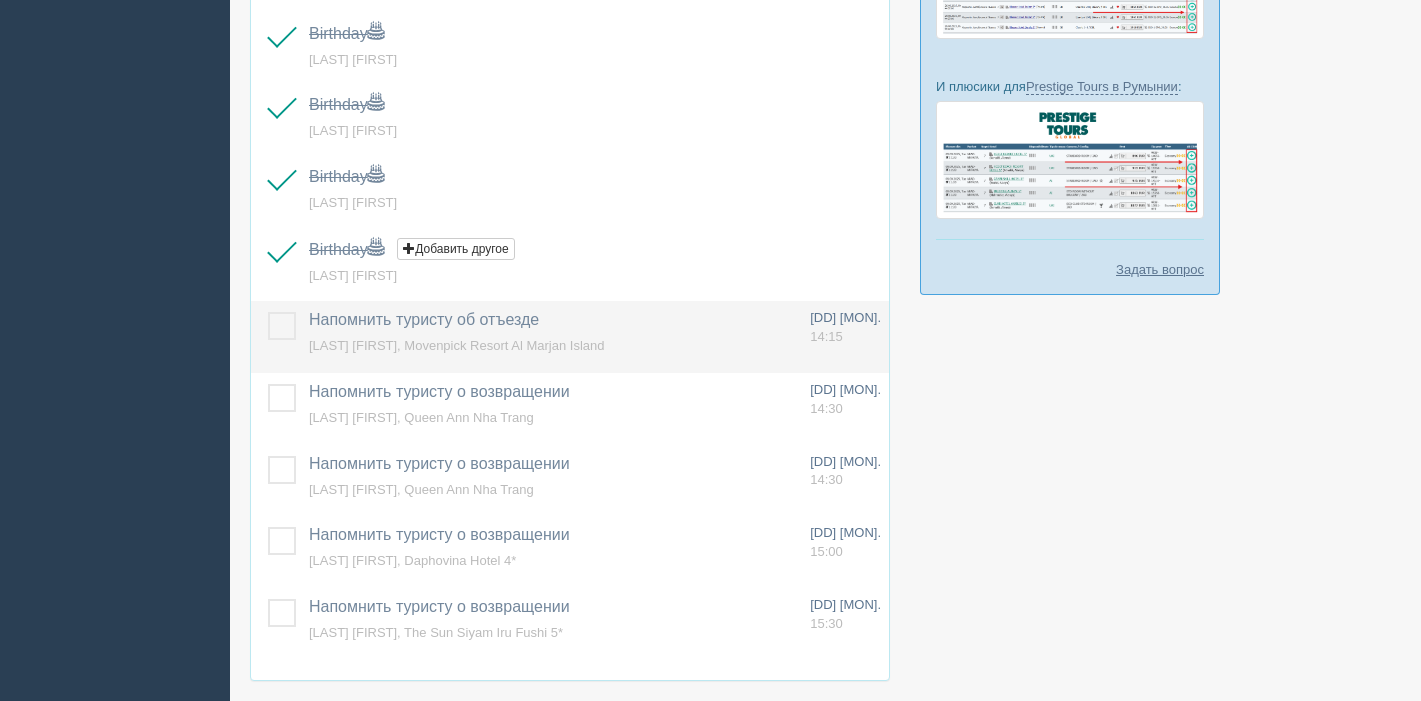 click on "BONDIK LYUBOV, Movenpick Resort Al Marjan Island" at bounding box center (457, 345) 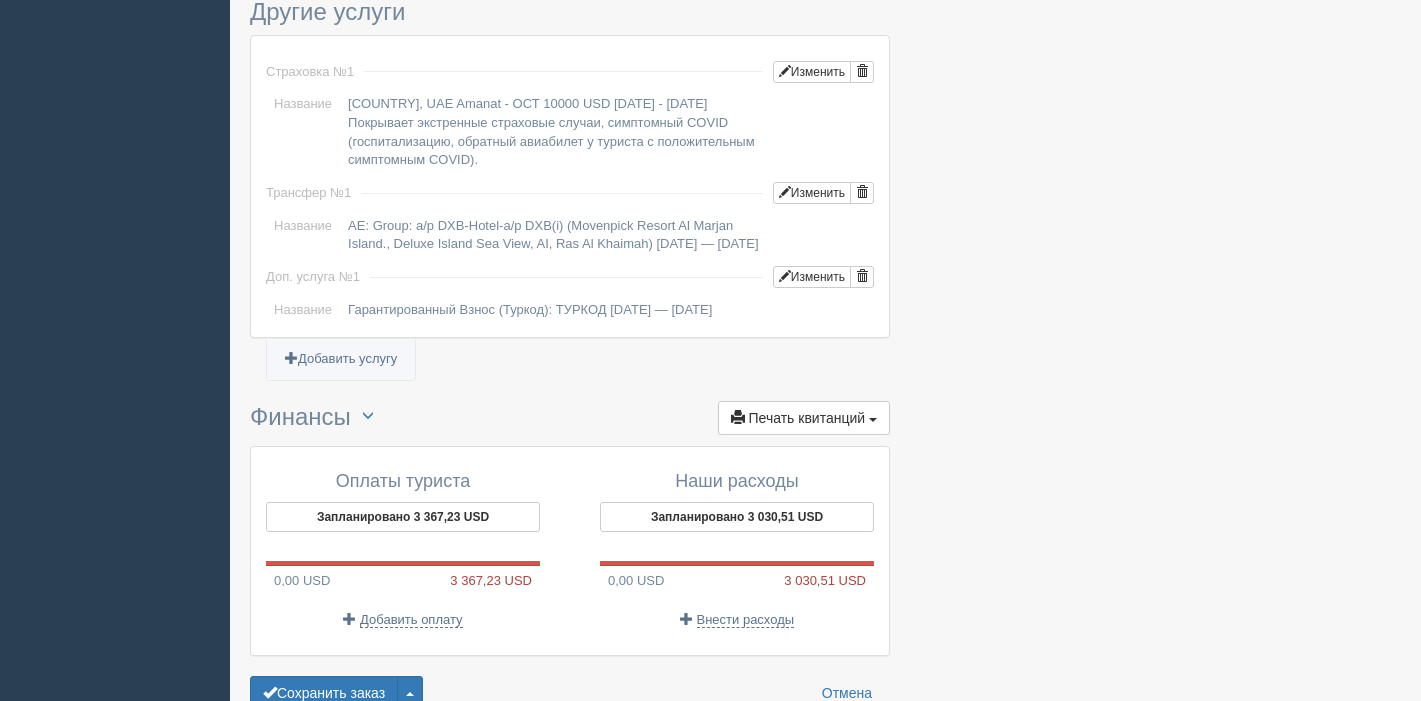 scroll, scrollTop: 1696, scrollLeft: 0, axis: vertical 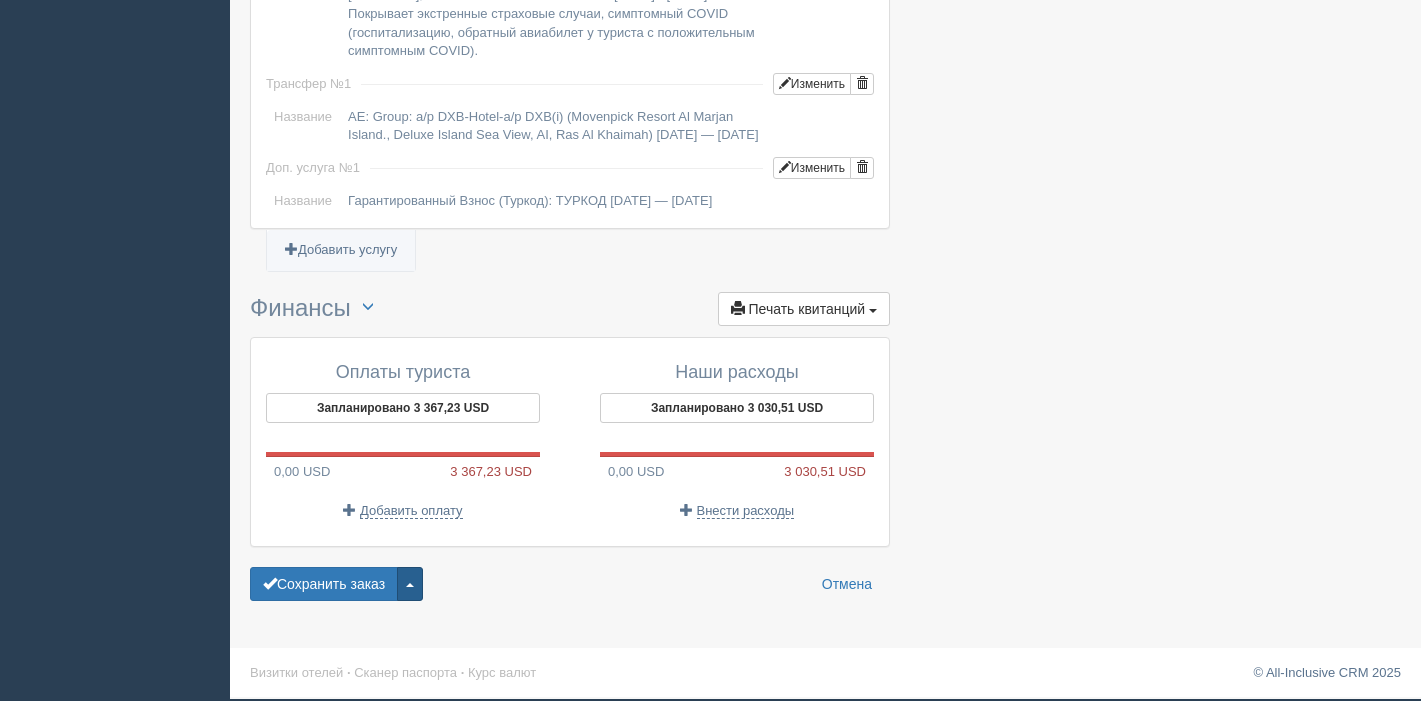 click at bounding box center (410, 585) 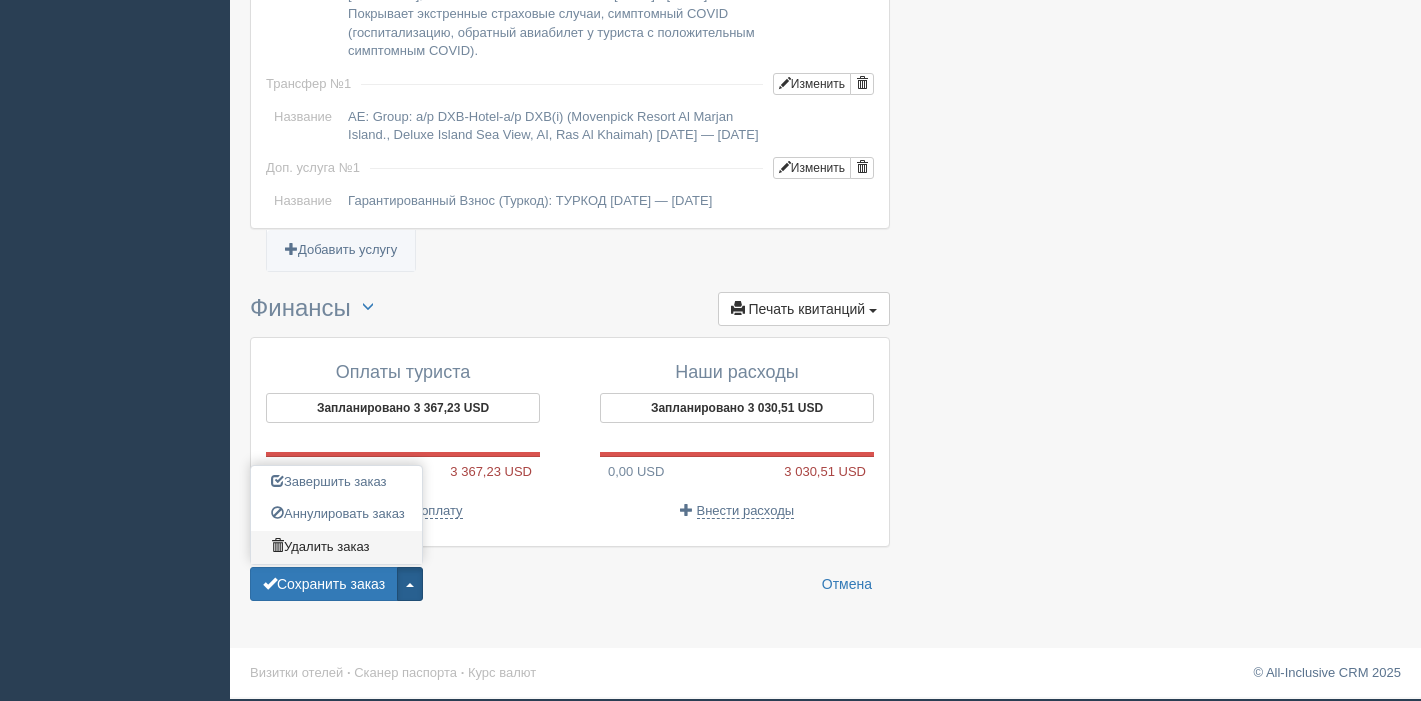 click on "Удалить заказ" at bounding box center [336, 547] 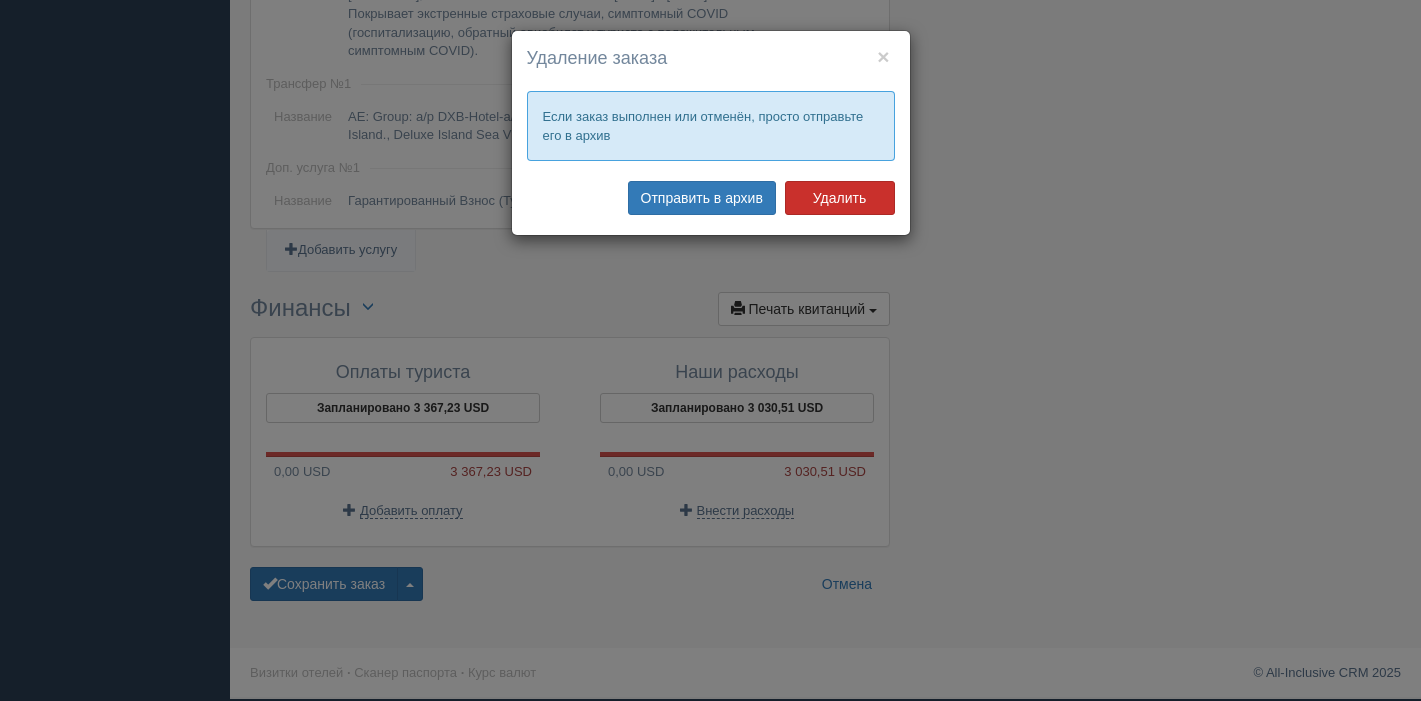 click on "Удалить" at bounding box center (840, 198) 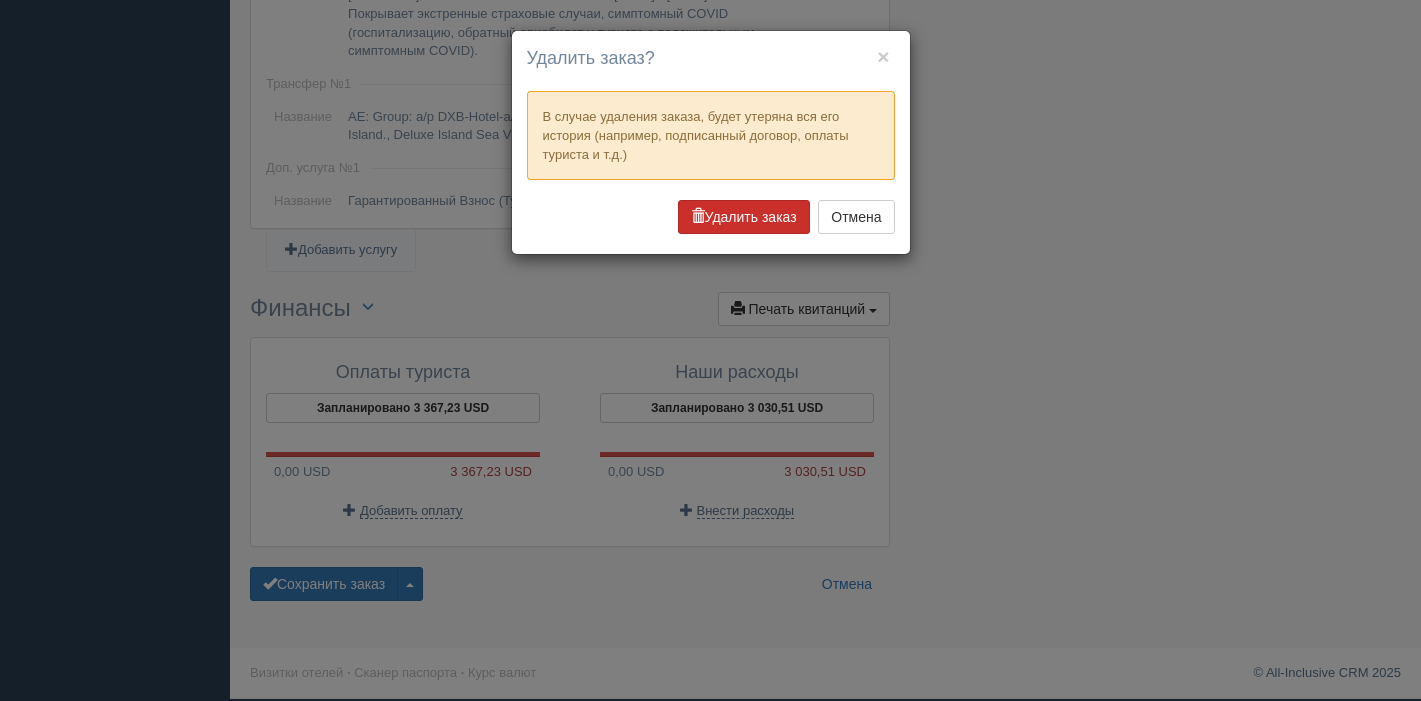 click on "Удалить заказ" at bounding box center [744, 217] 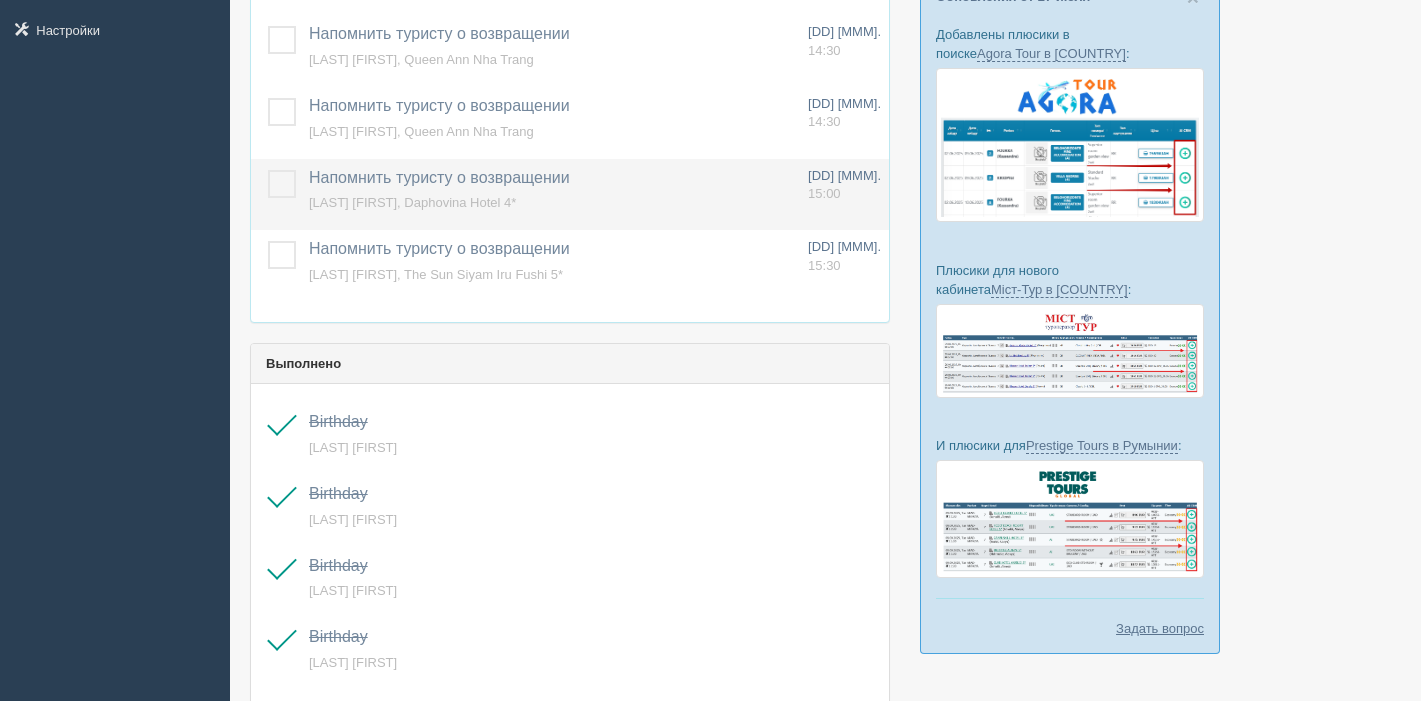 scroll, scrollTop: 442, scrollLeft: 0, axis: vertical 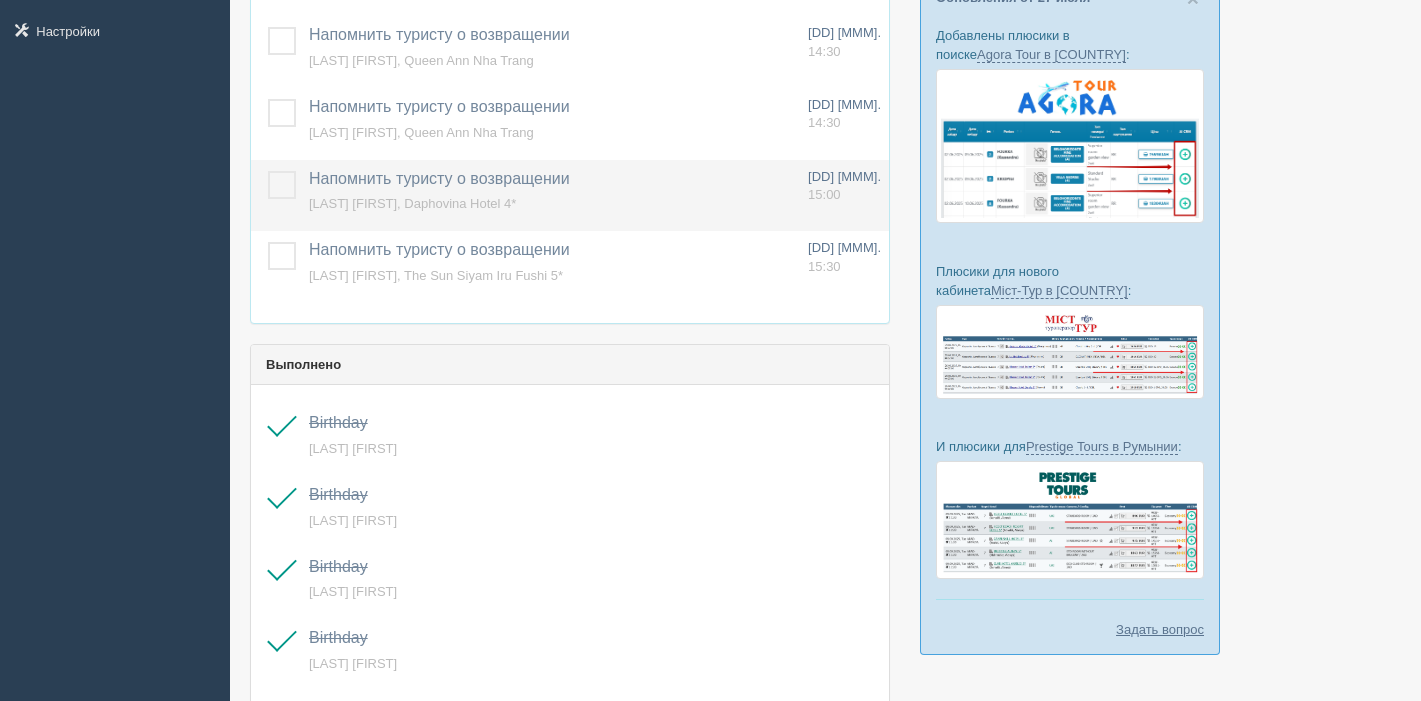 click at bounding box center (268, 171) 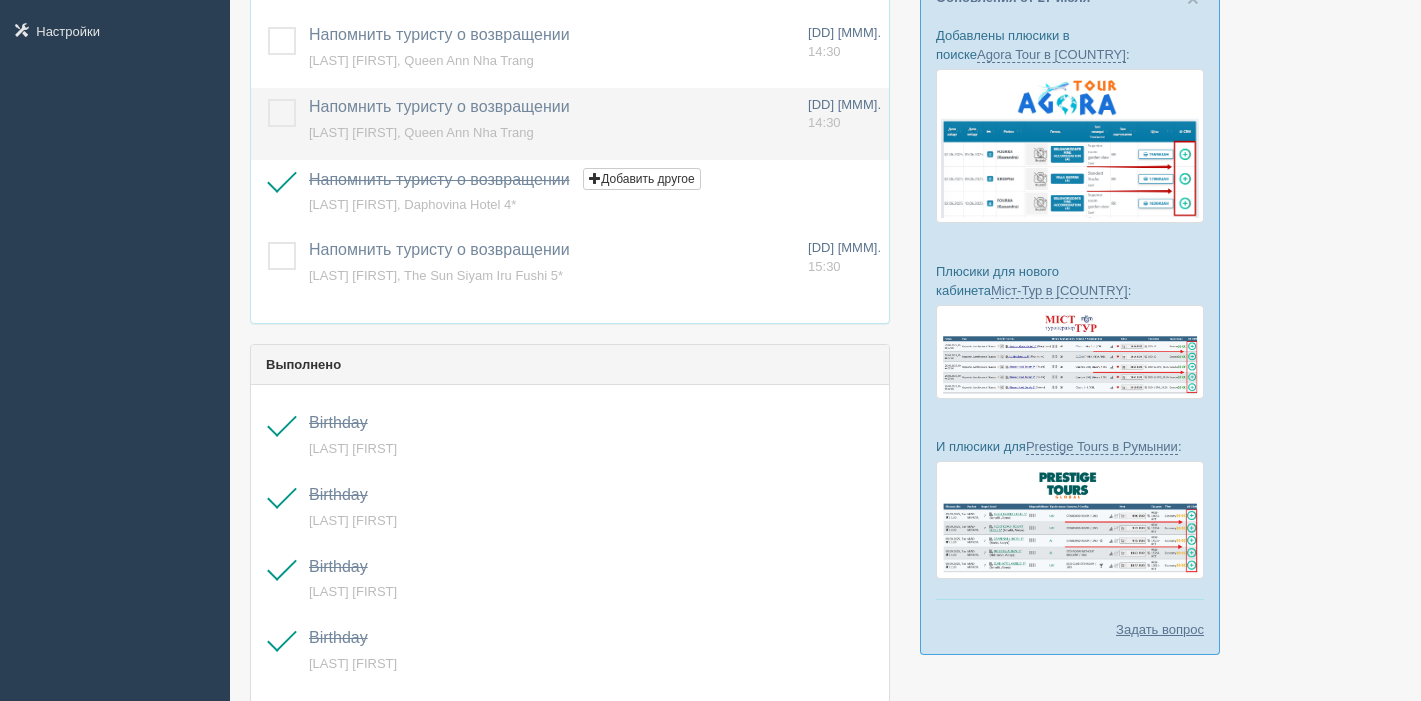 click at bounding box center (268, 99) 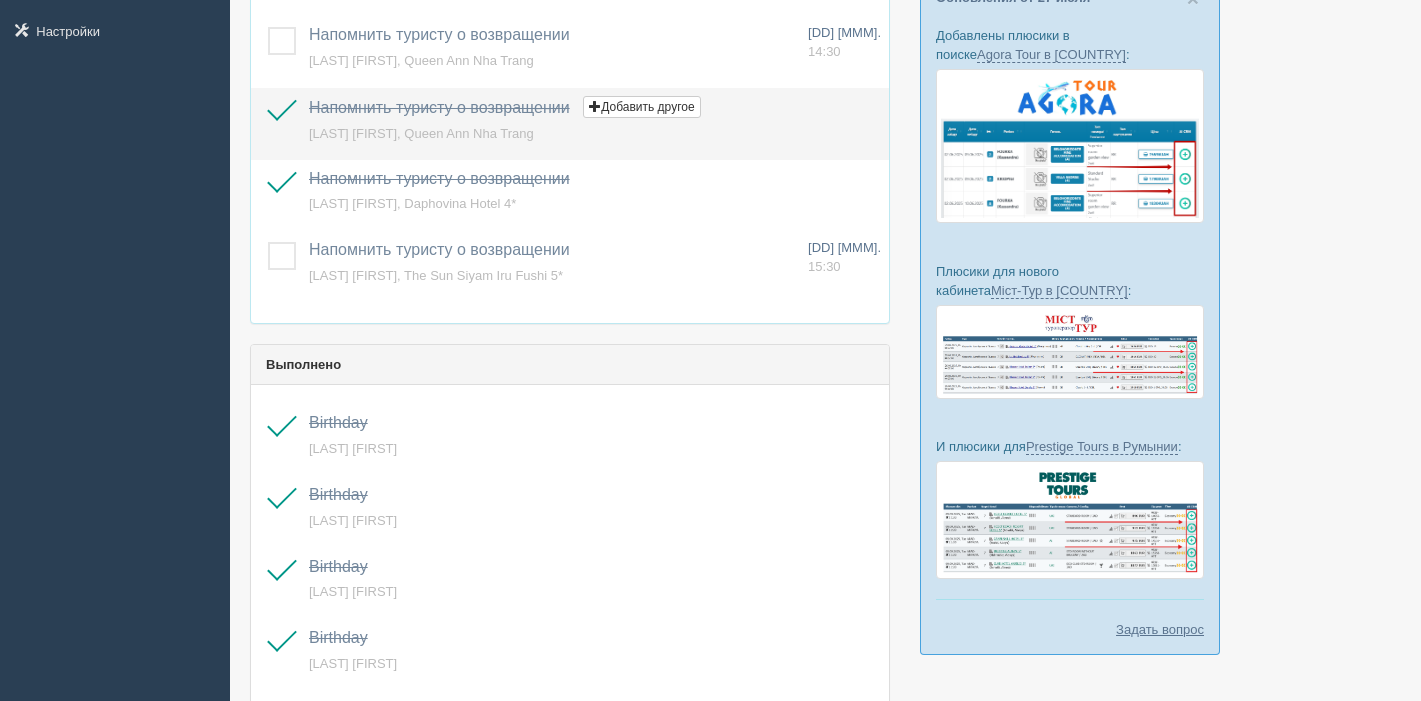 scroll, scrollTop: 389, scrollLeft: 0, axis: vertical 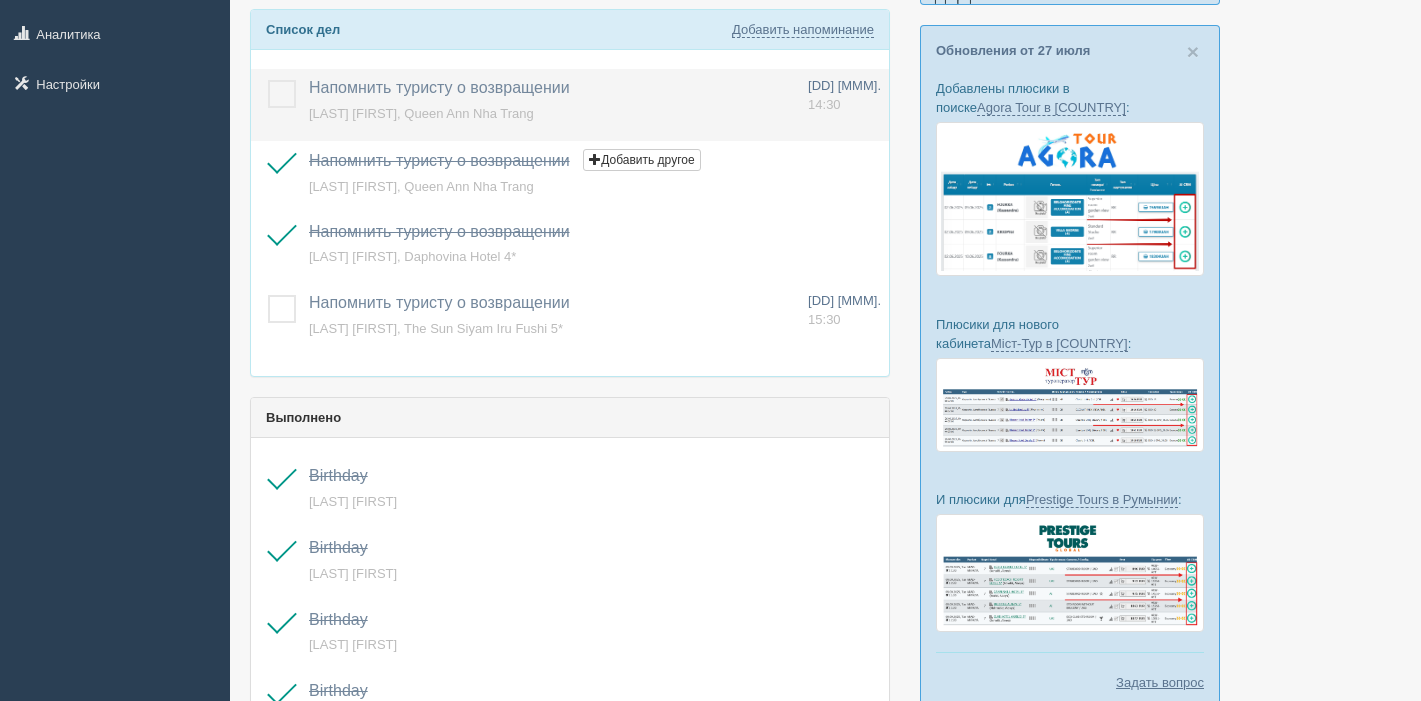 click at bounding box center [268, 80] 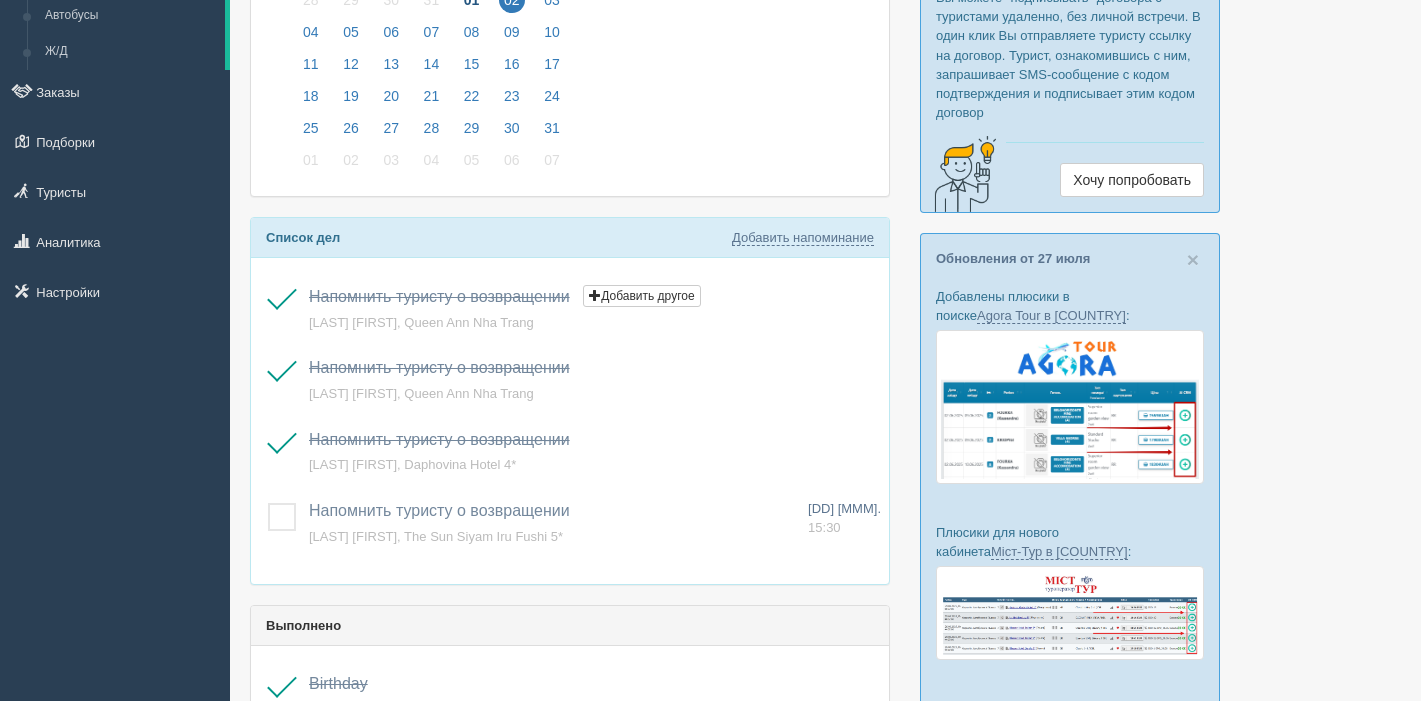 scroll, scrollTop: 62, scrollLeft: 0, axis: vertical 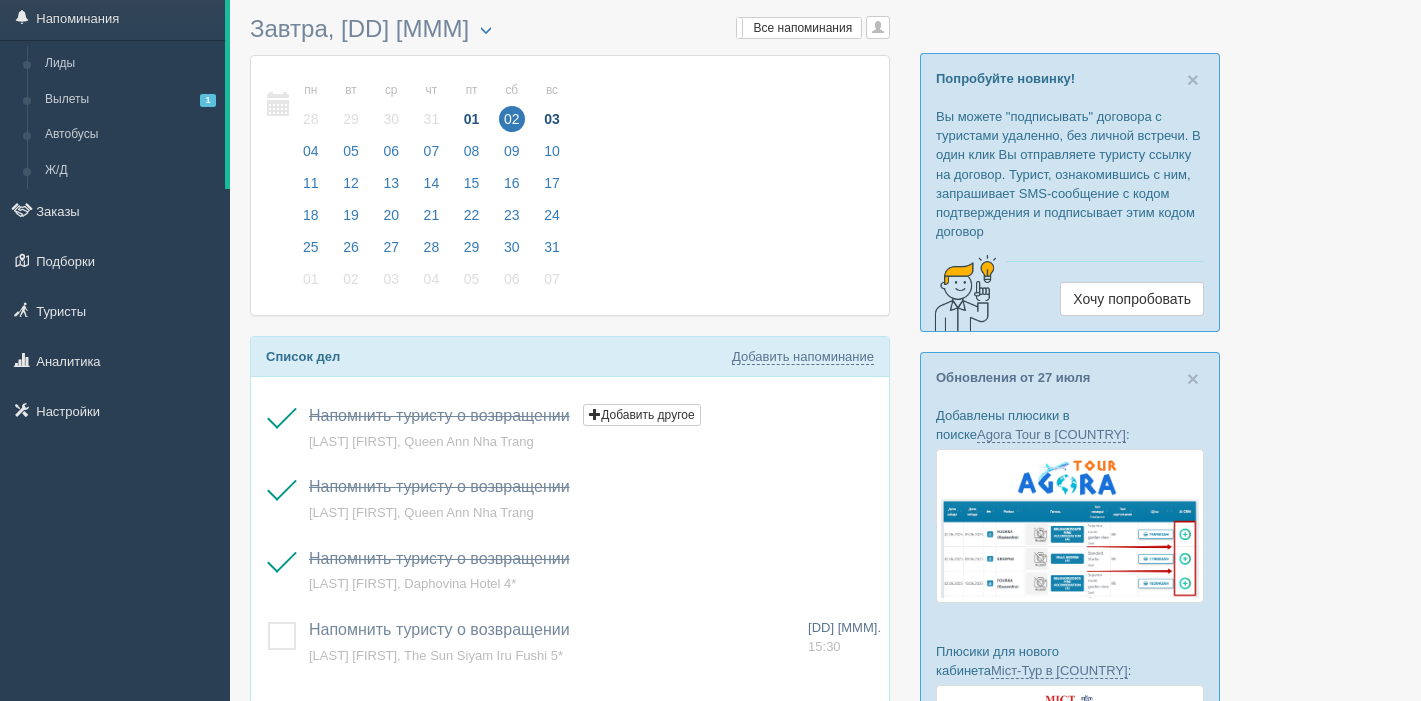 click on "03" at bounding box center (552, 119) 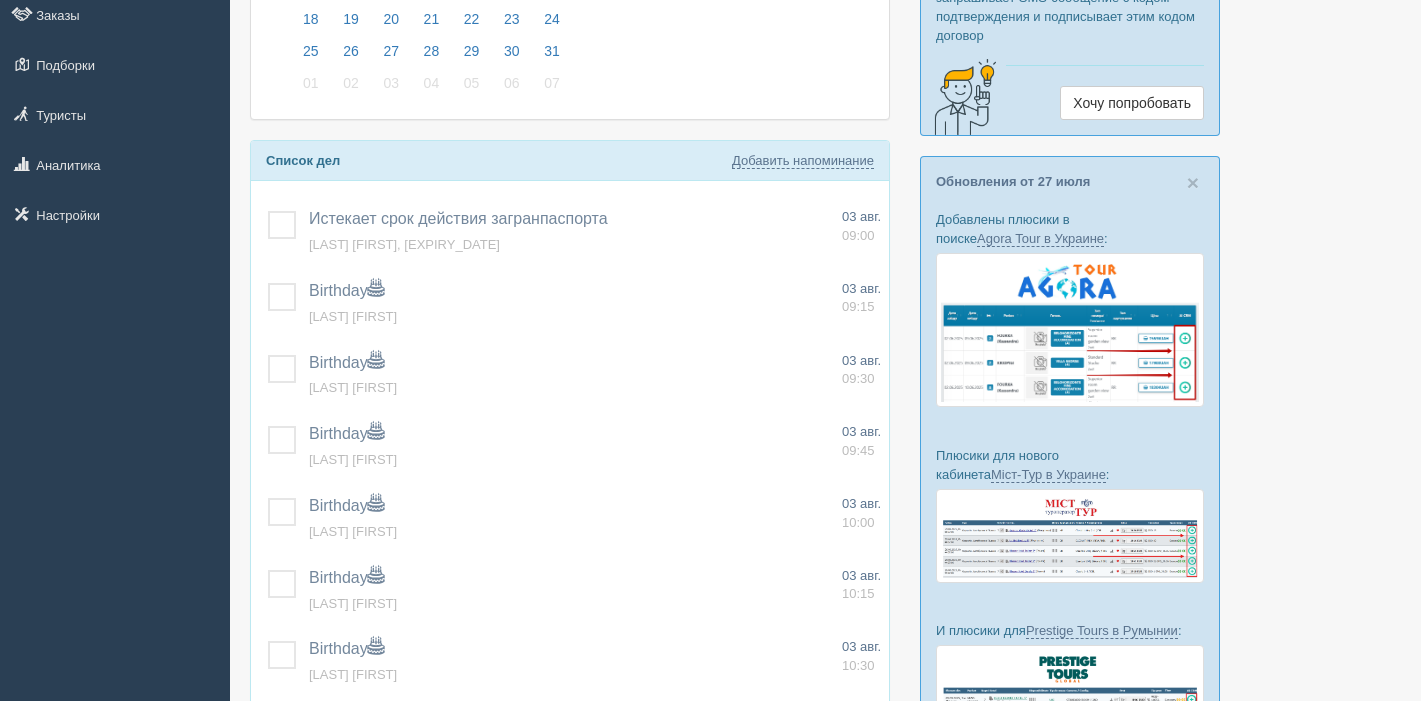 scroll, scrollTop: 269, scrollLeft: 0, axis: vertical 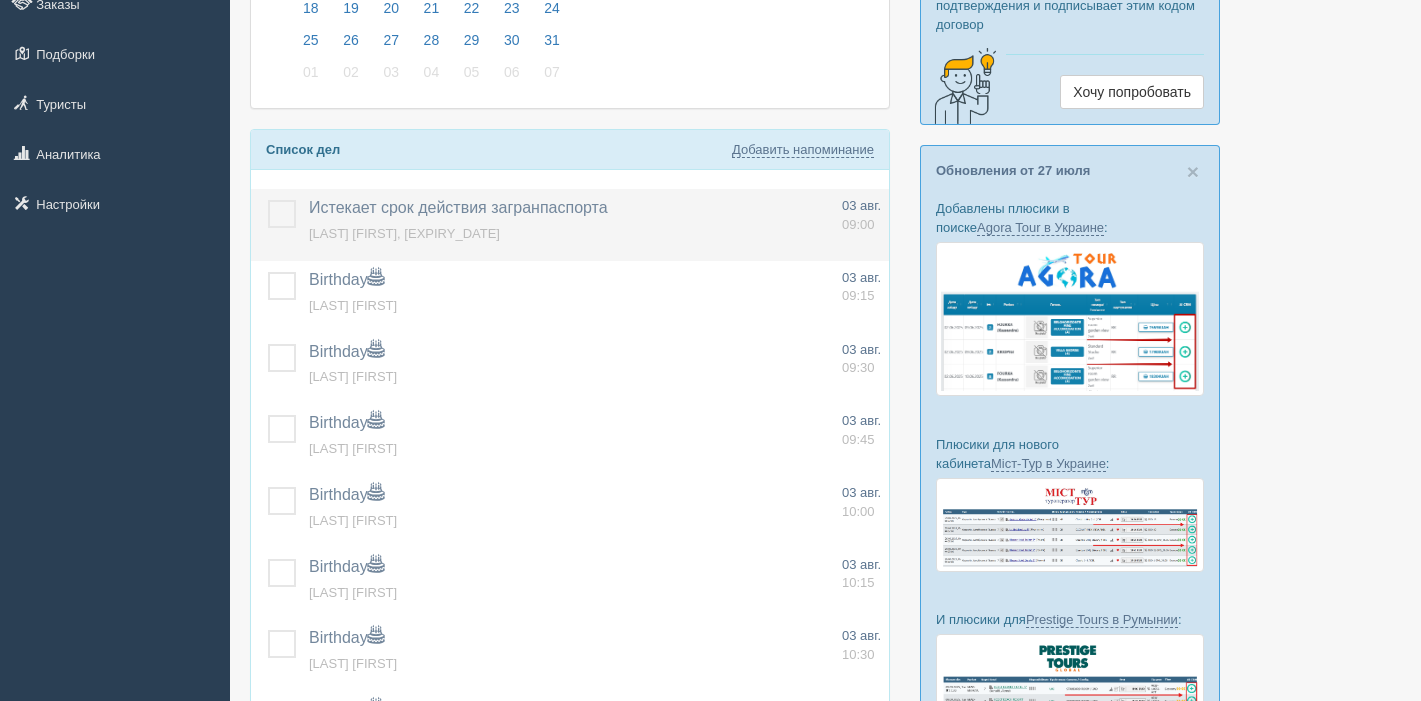 click at bounding box center (268, 200) 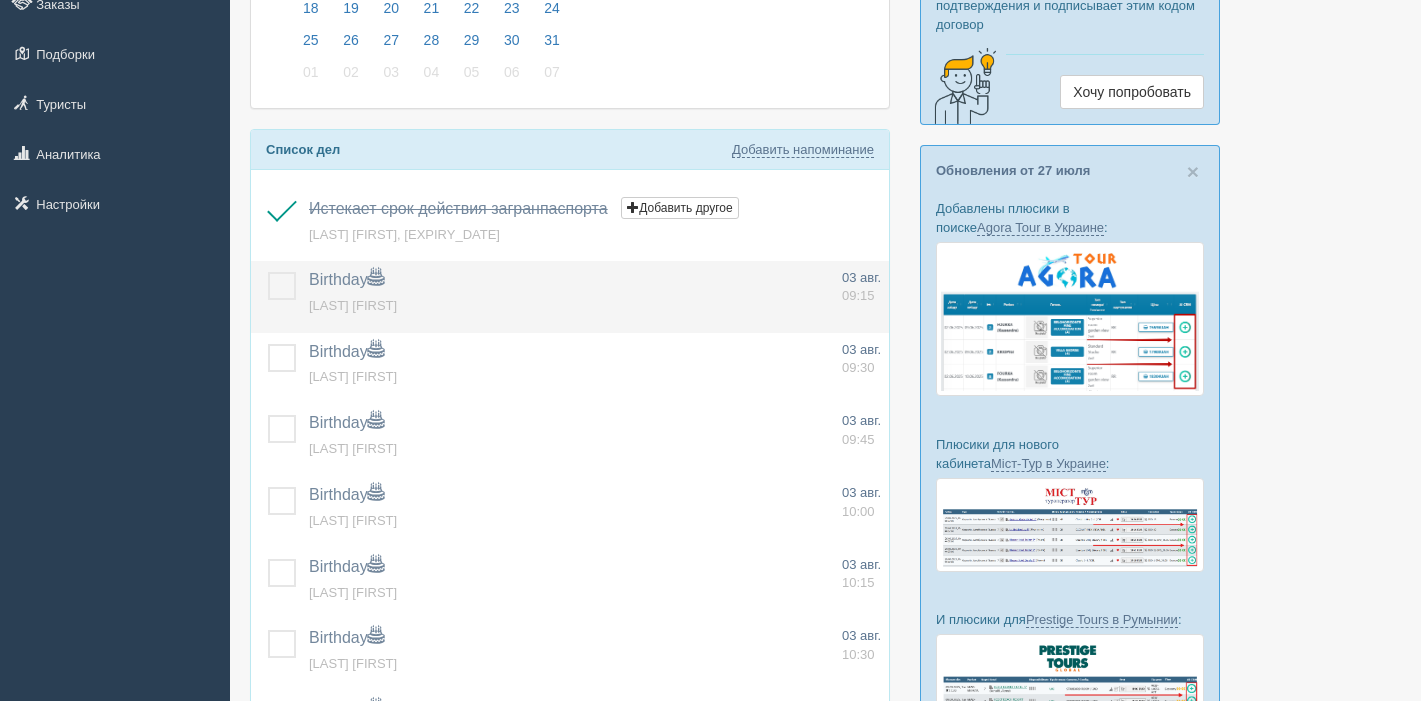 click at bounding box center [268, 272] 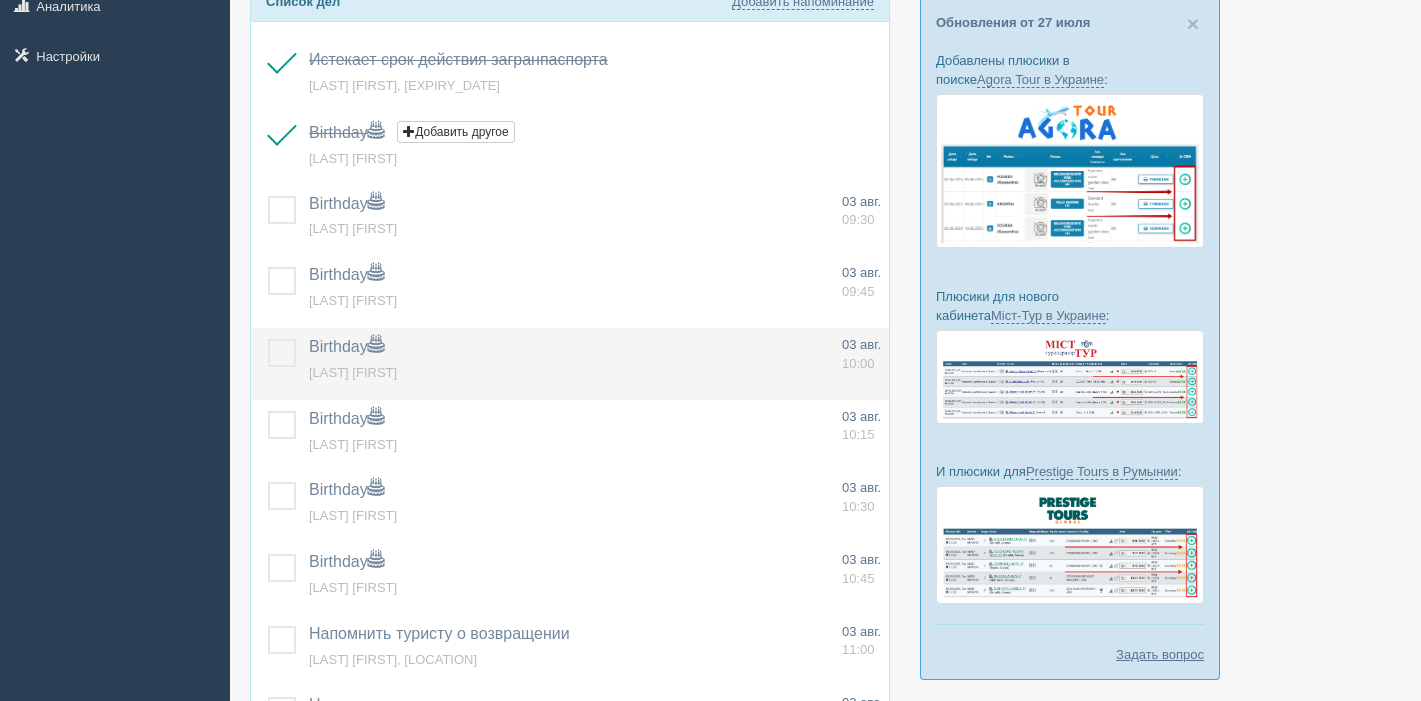 scroll, scrollTop: 437, scrollLeft: 0, axis: vertical 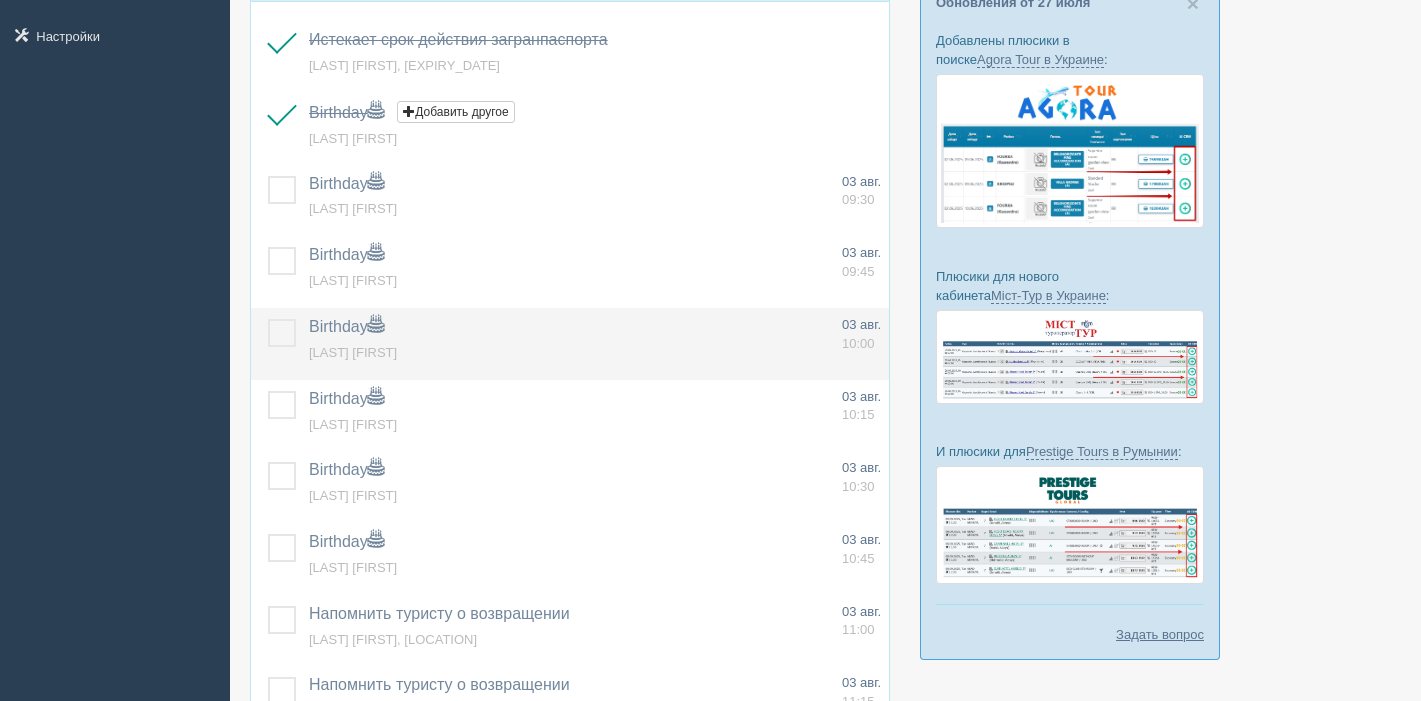 click at bounding box center [268, 319] 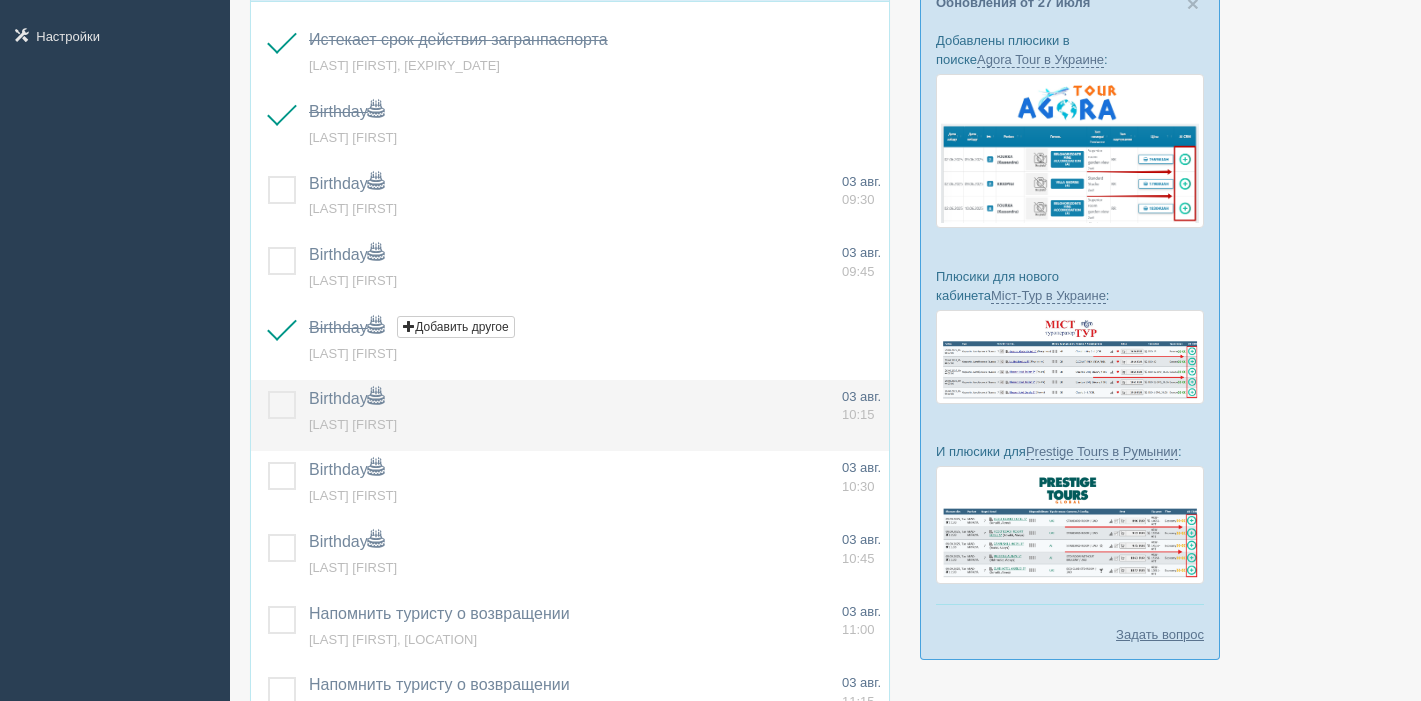 click at bounding box center [268, 391] 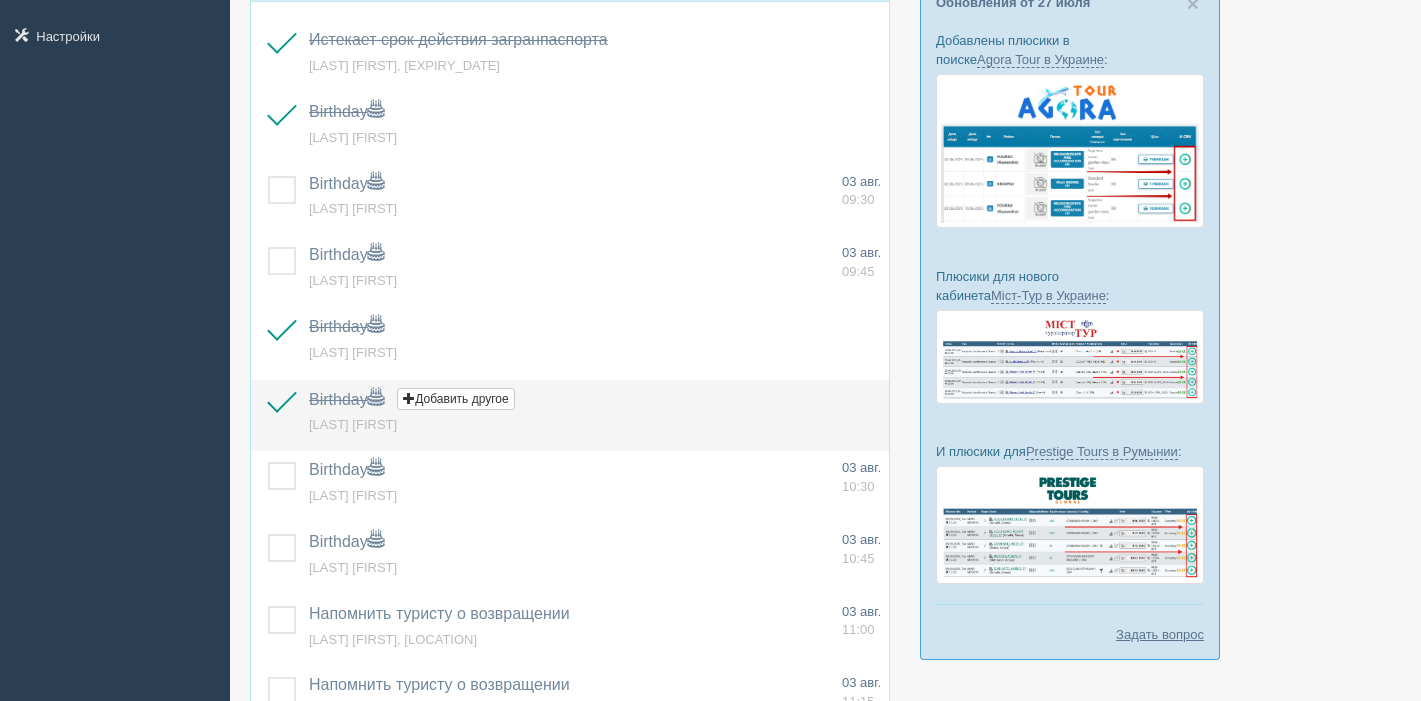 scroll, scrollTop: 502, scrollLeft: 0, axis: vertical 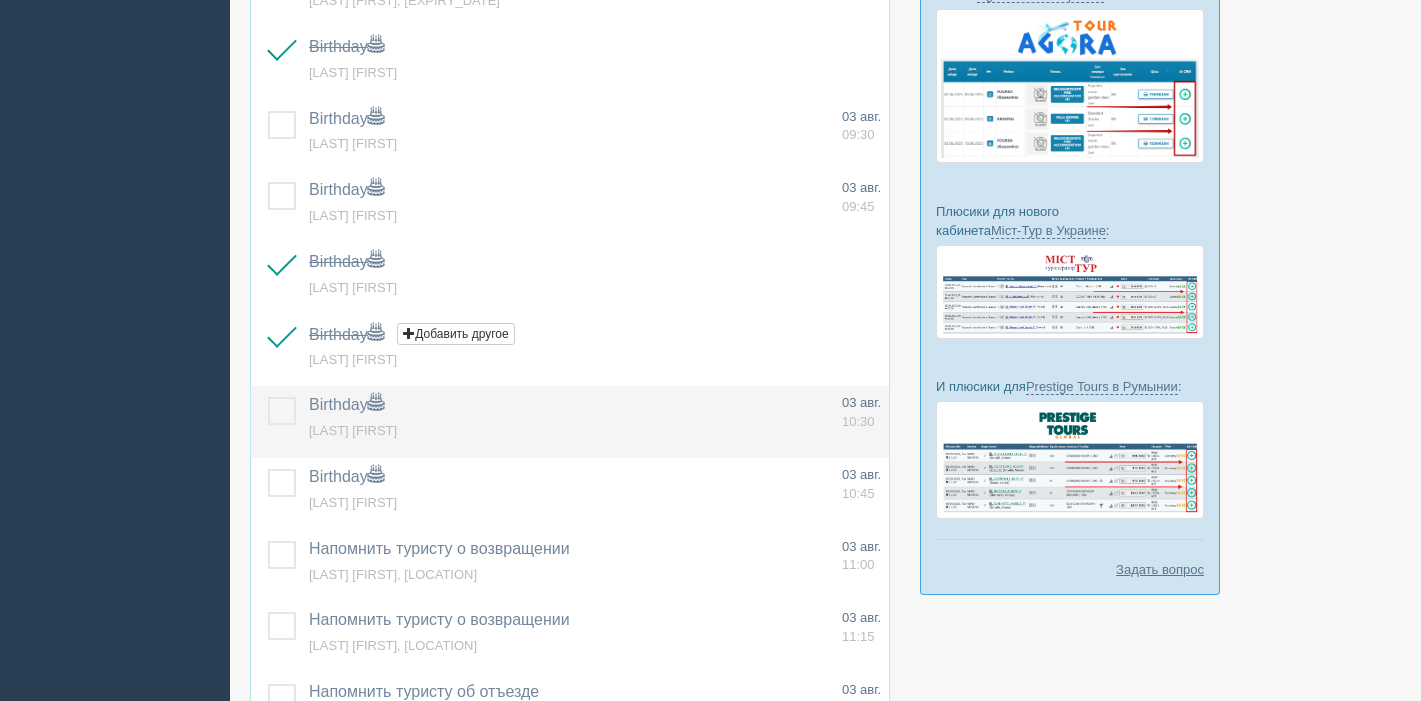 click at bounding box center [268, 397] 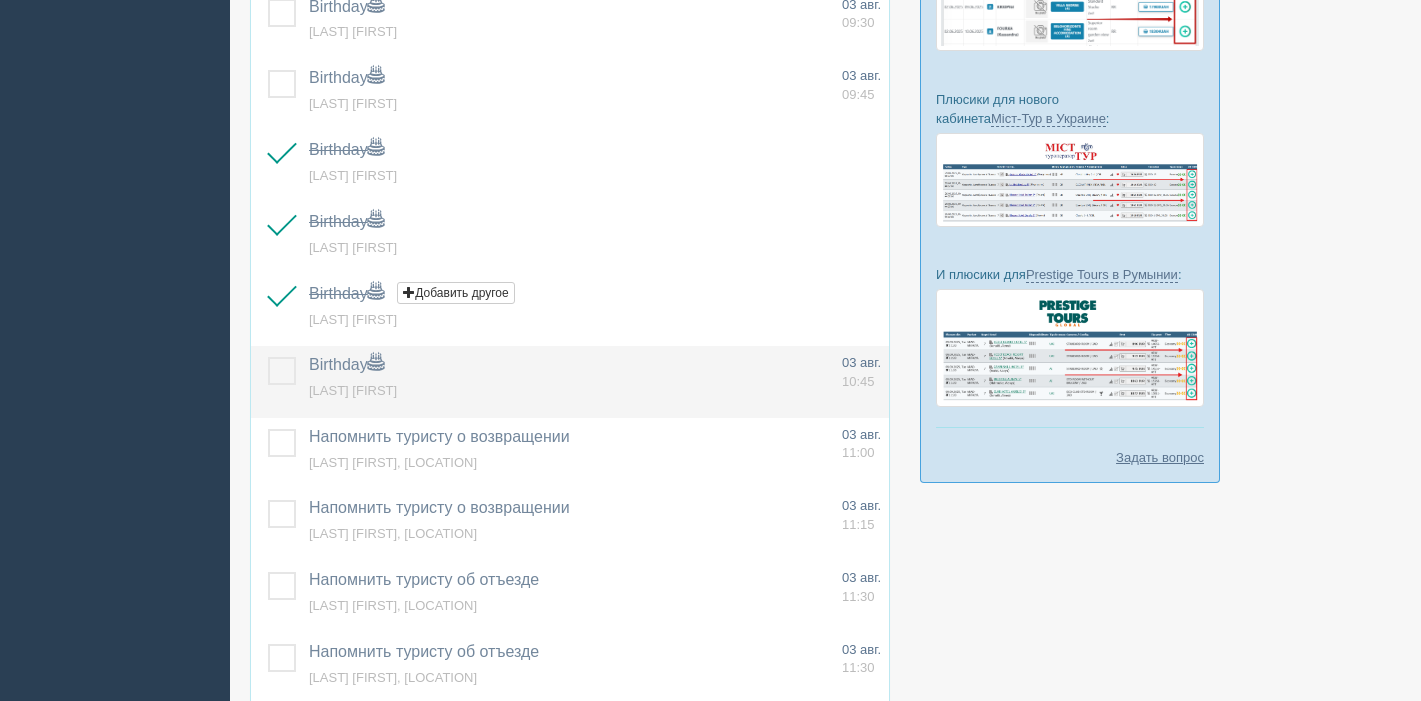 scroll, scrollTop: 617, scrollLeft: 0, axis: vertical 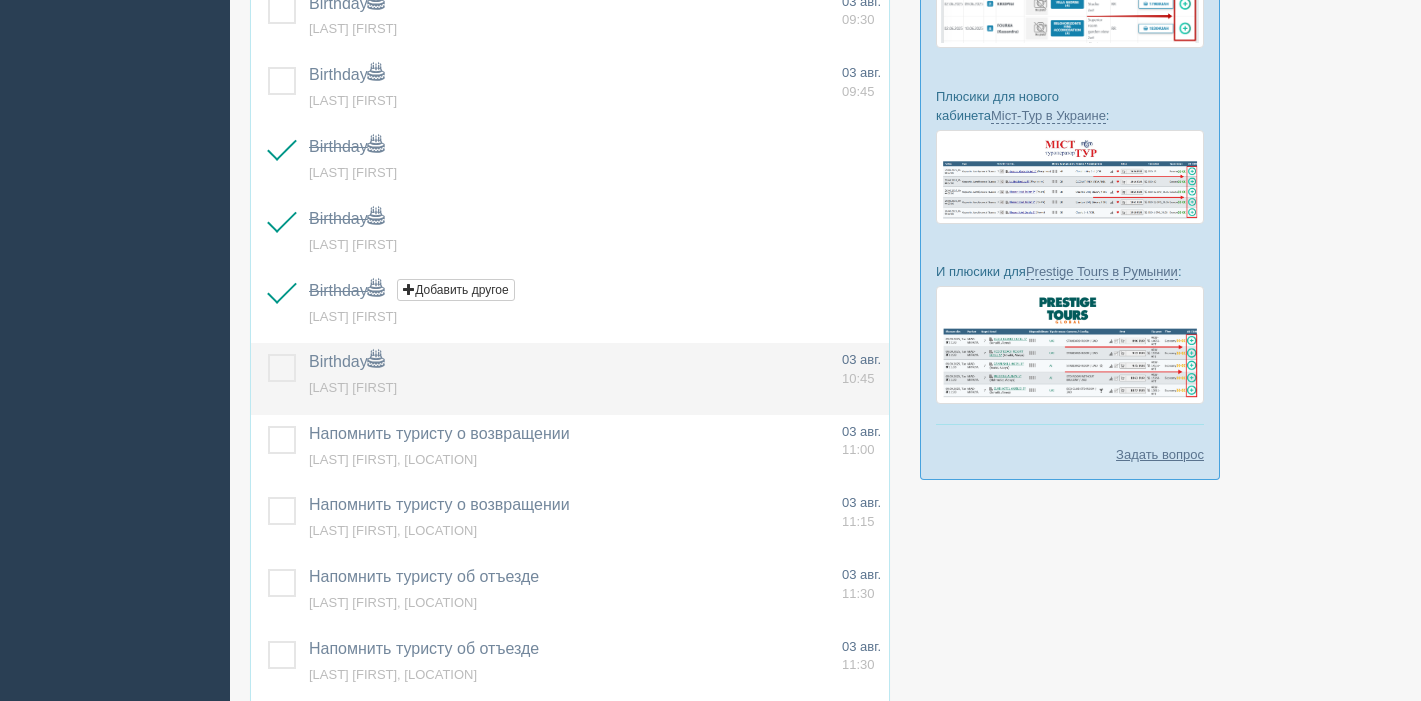 click at bounding box center (268, 354) 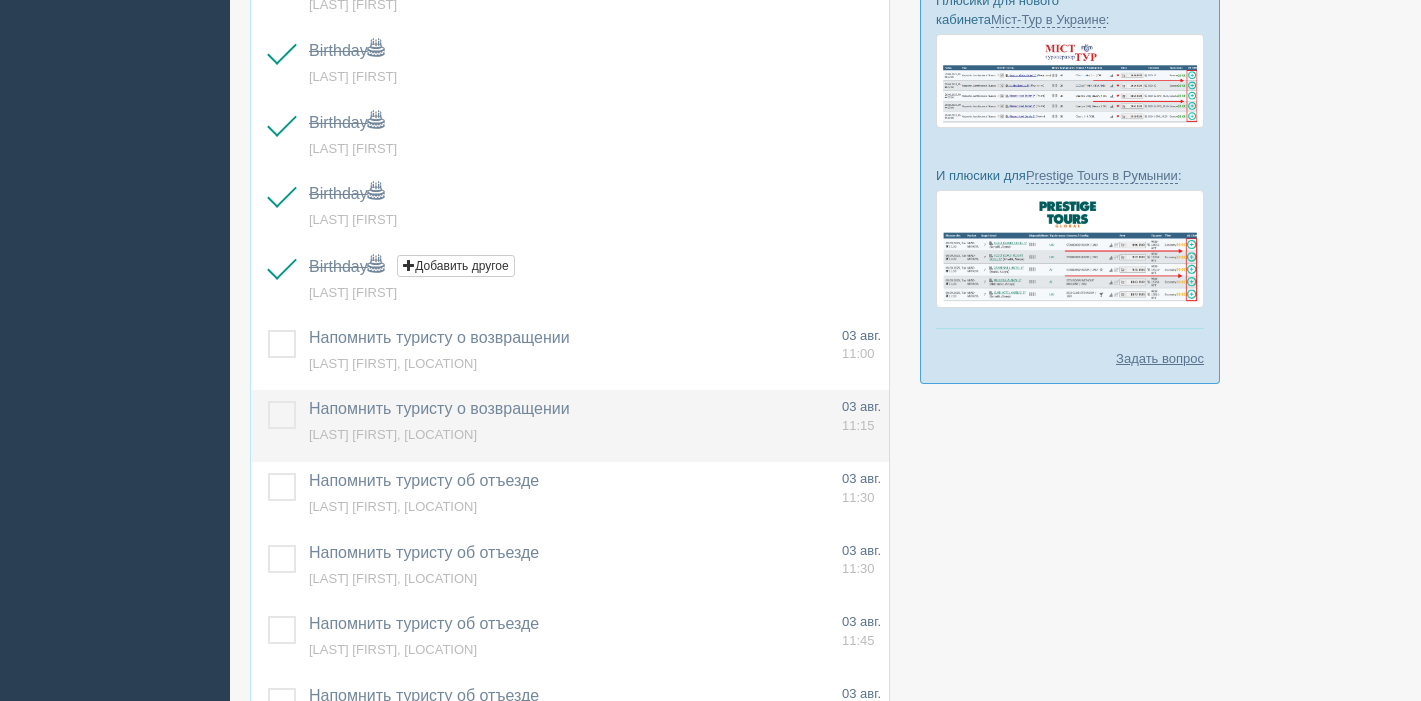 scroll, scrollTop: 721, scrollLeft: 0, axis: vertical 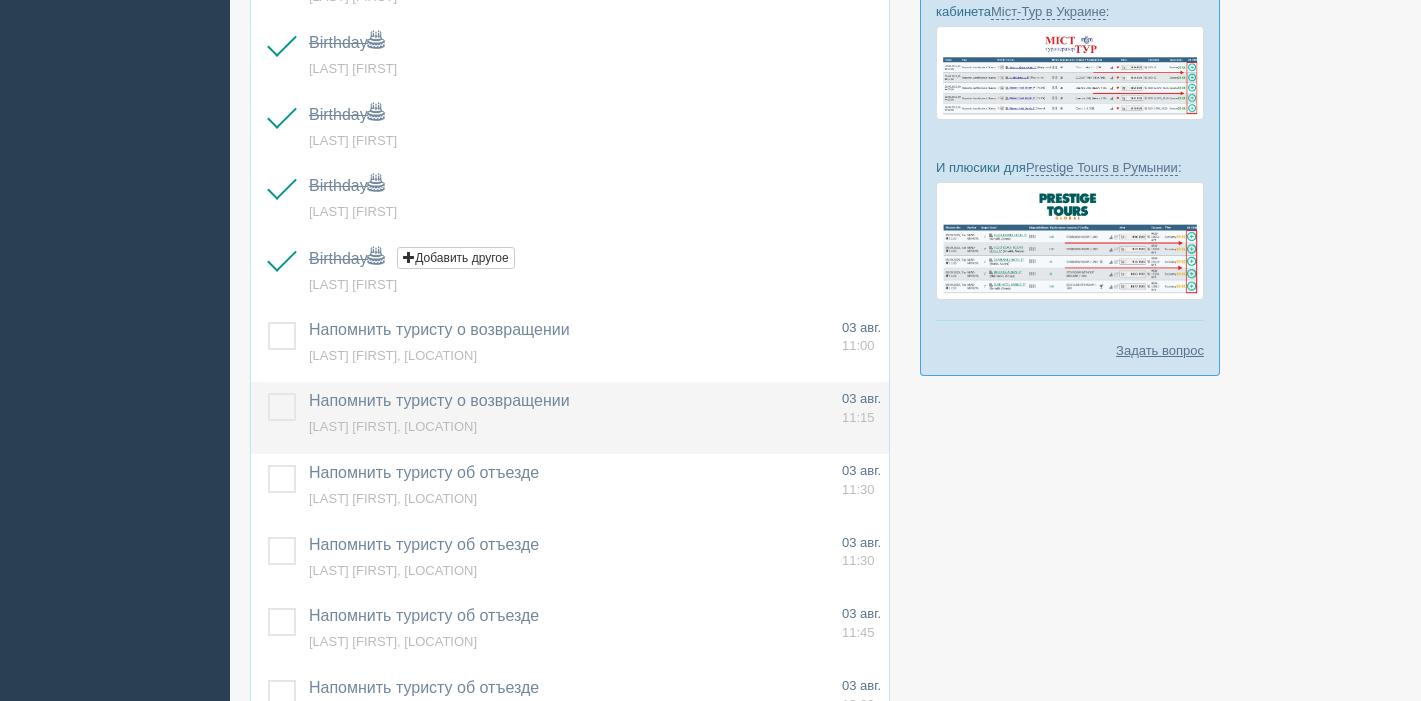 click at bounding box center (268, 393) 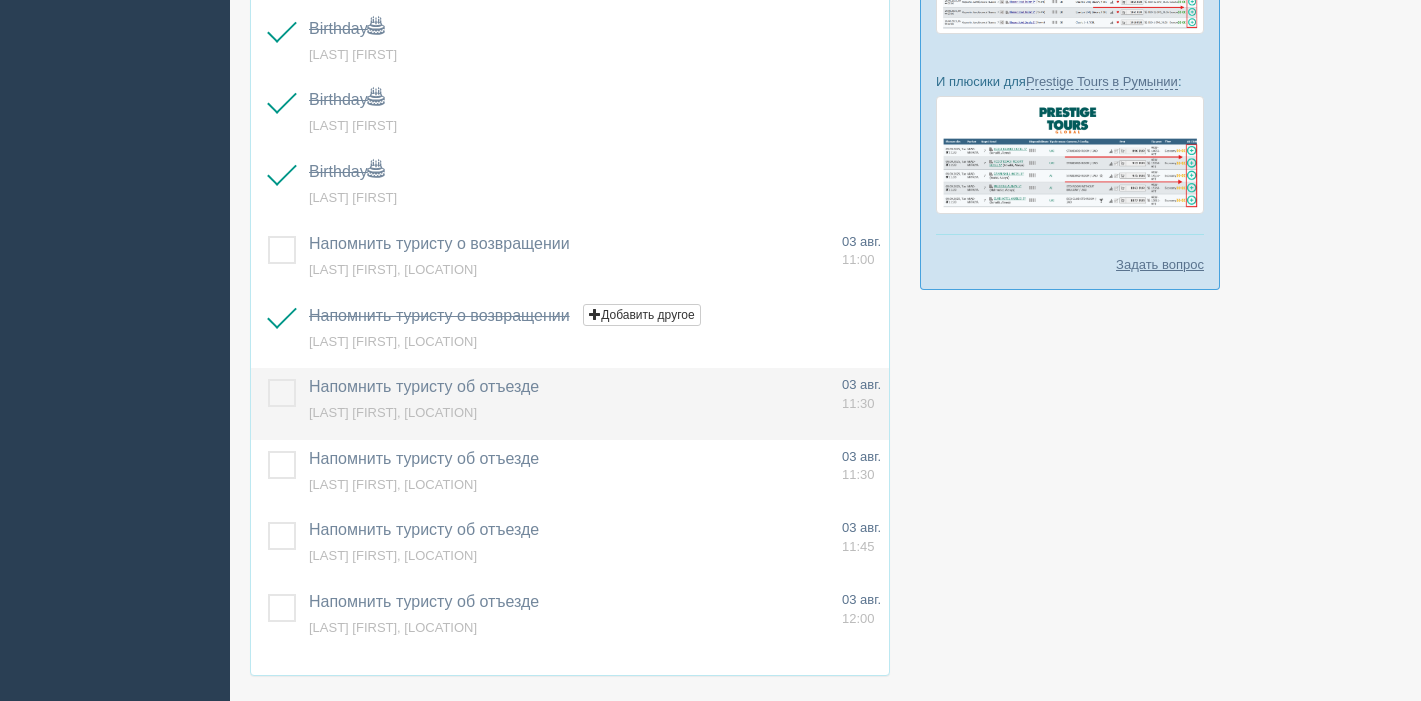 scroll, scrollTop: 808, scrollLeft: 0, axis: vertical 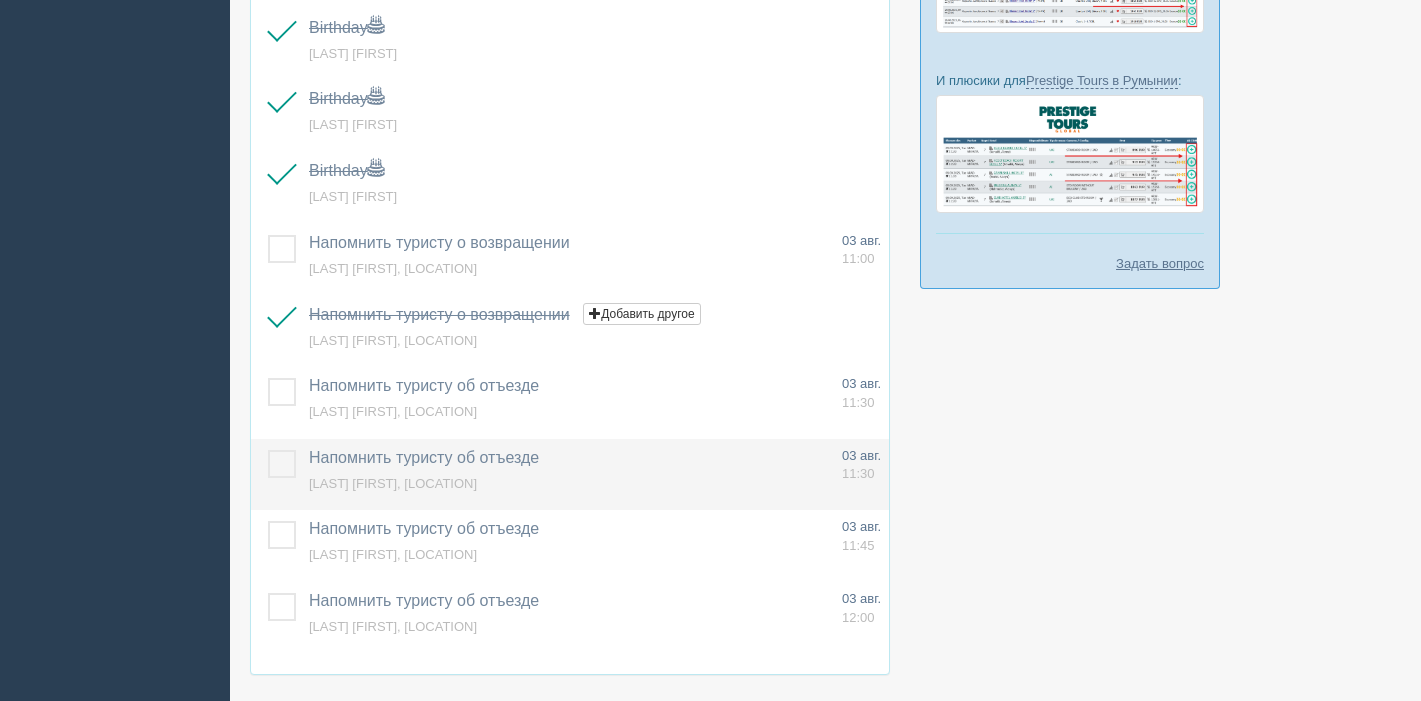 click at bounding box center (268, 450) 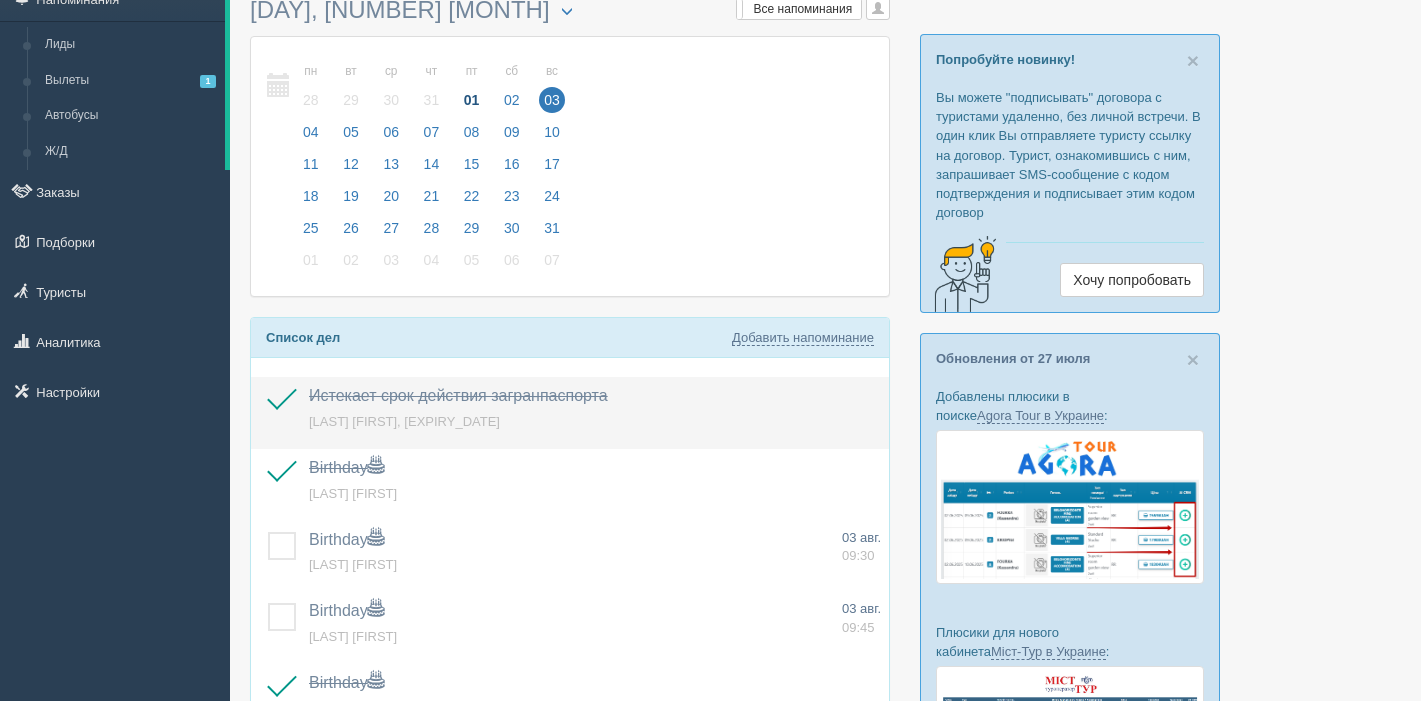 scroll, scrollTop: 0, scrollLeft: 0, axis: both 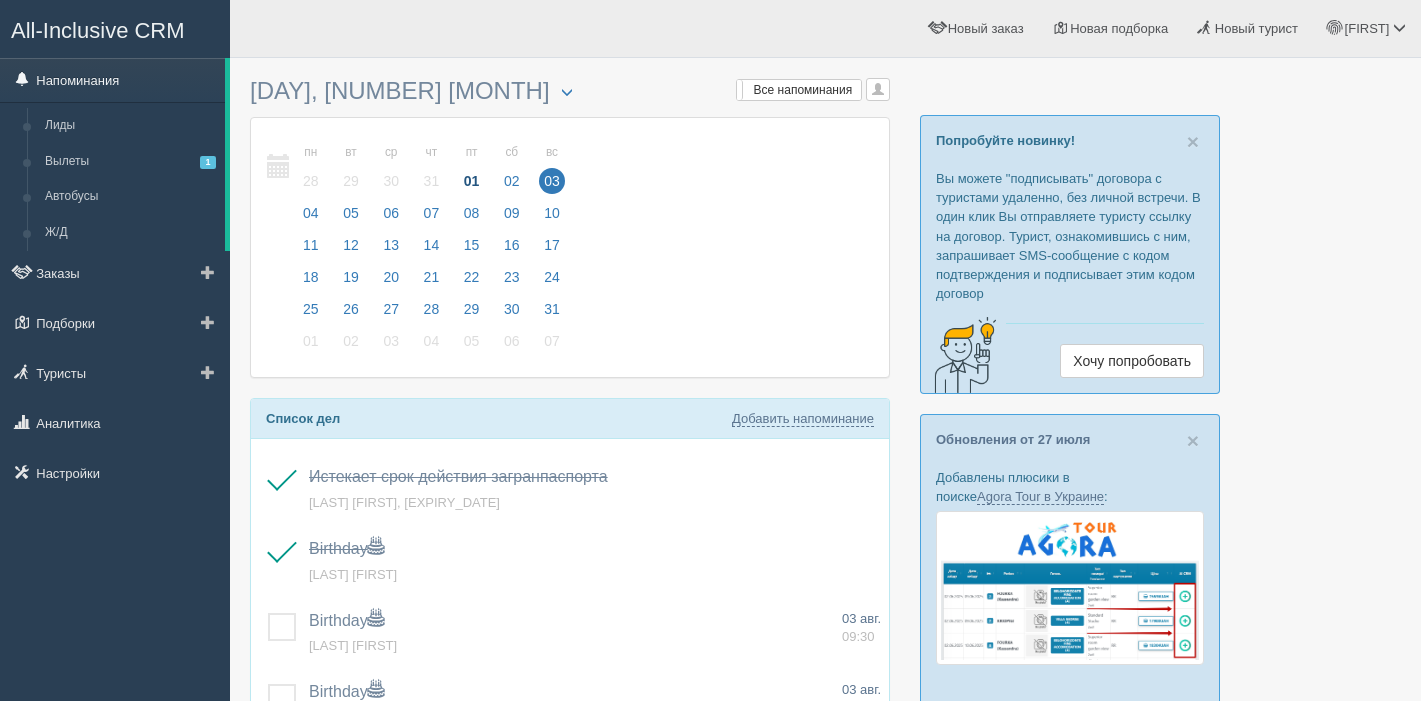 drag, startPoint x: 119, startPoint y: 86, endPoint x: 120, endPoint y: 96, distance: 10.049875 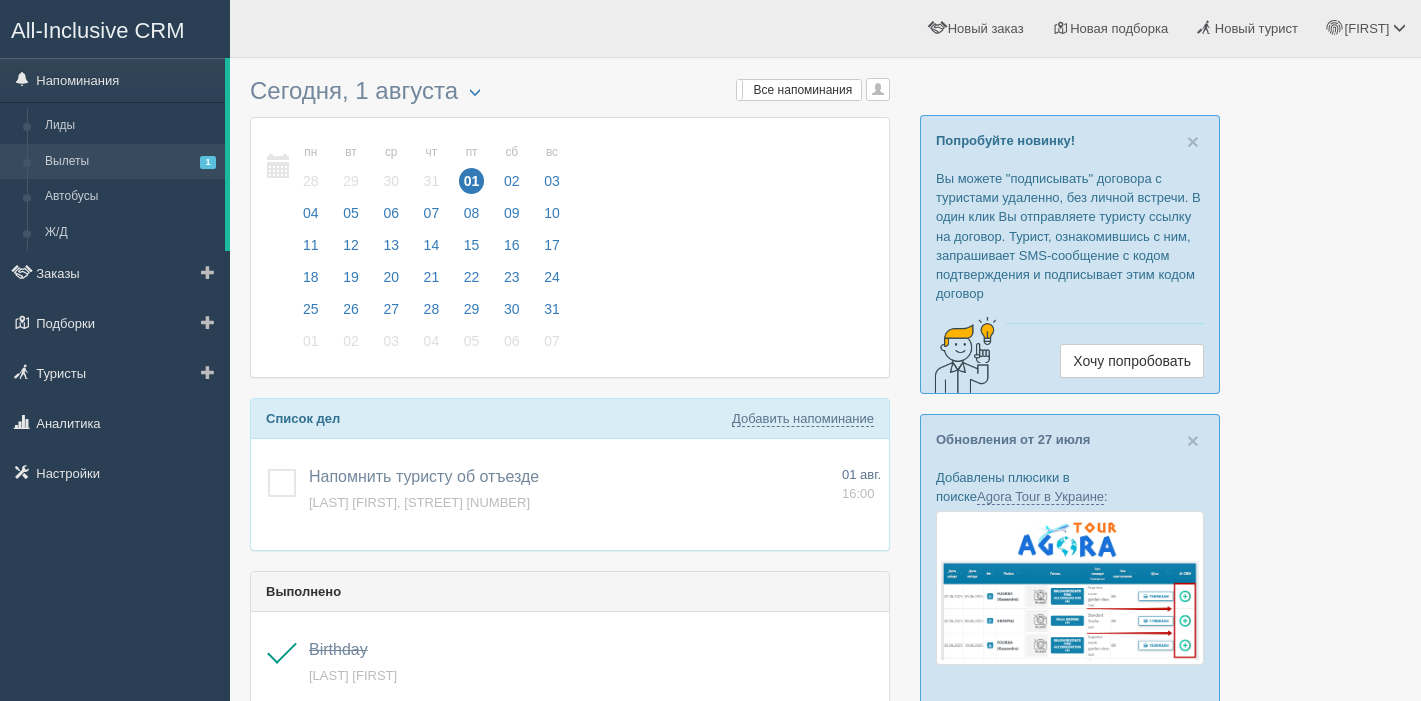 scroll, scrollTop: 0, scrollLeft: 0, axis: both 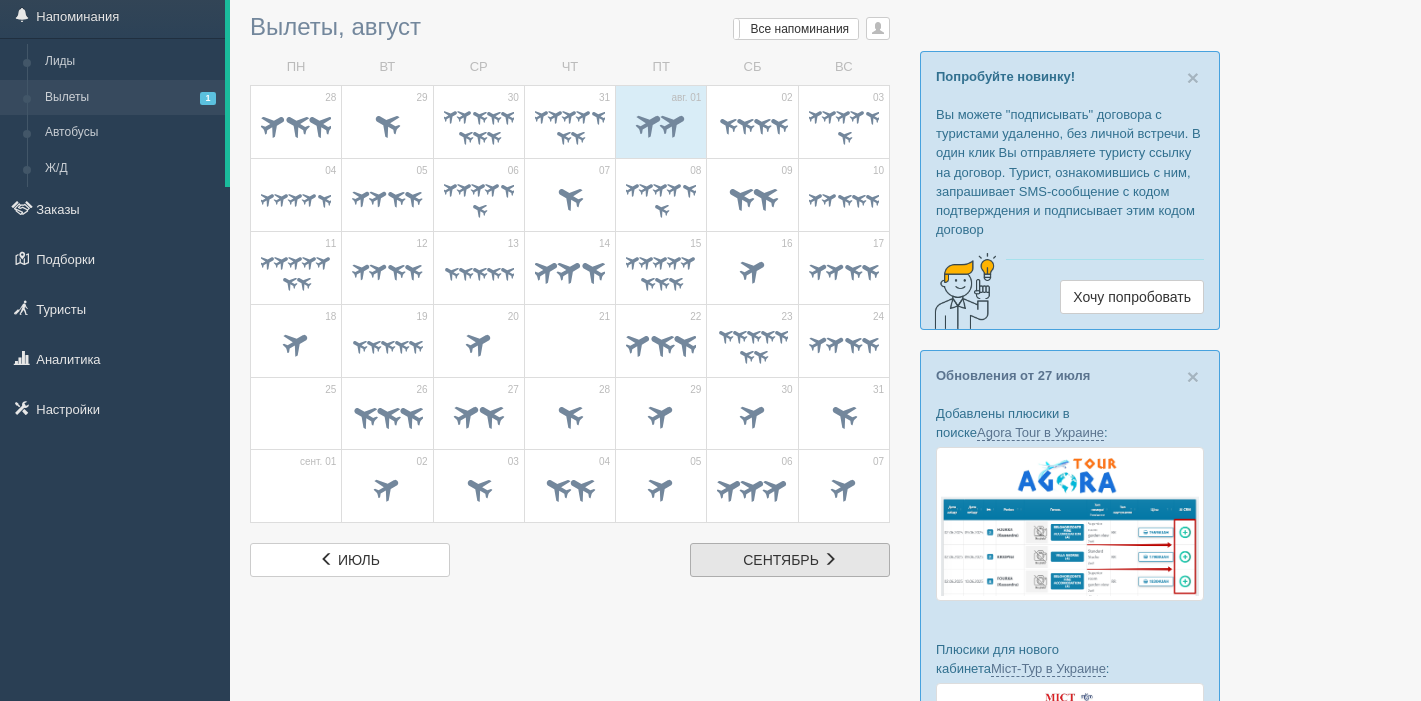 click on "сентябрь" at bounding box center (781, 560) 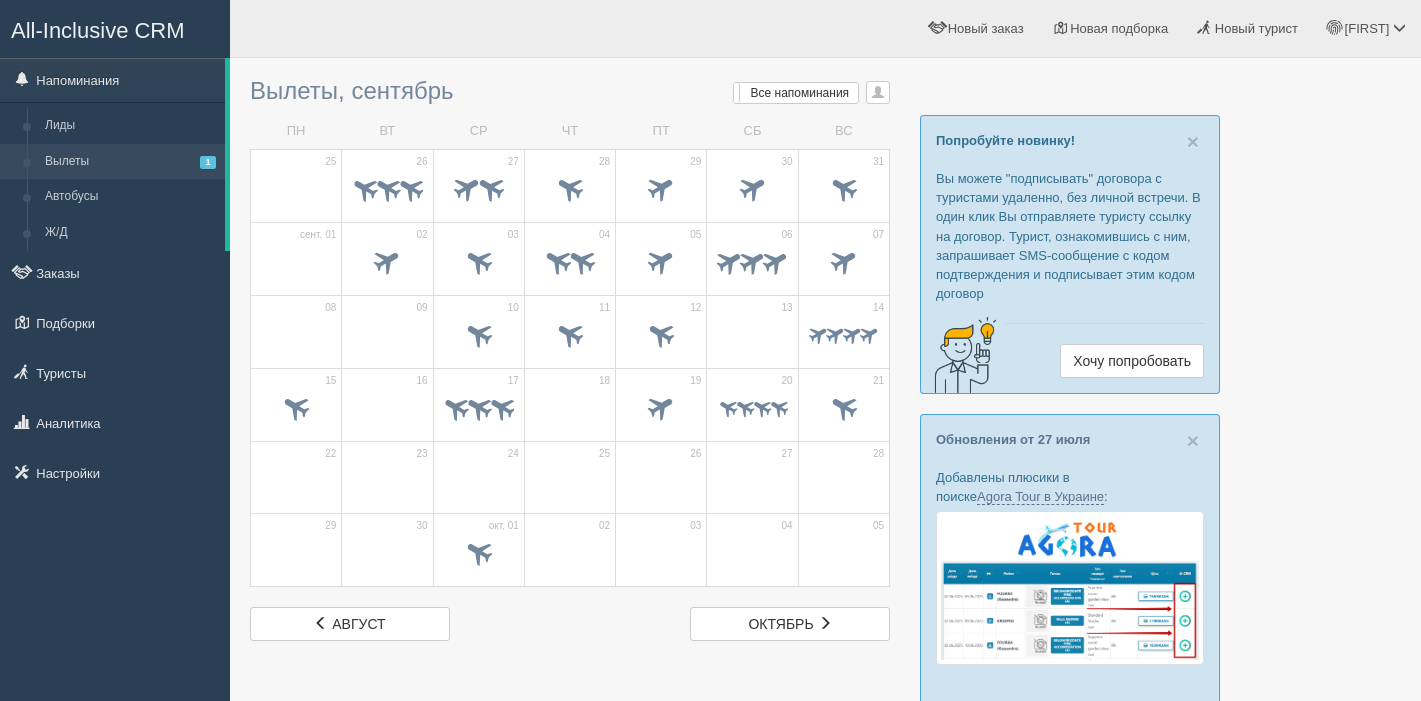 scroll, scrollTop: 0, scrollLeft: 0, axis: both 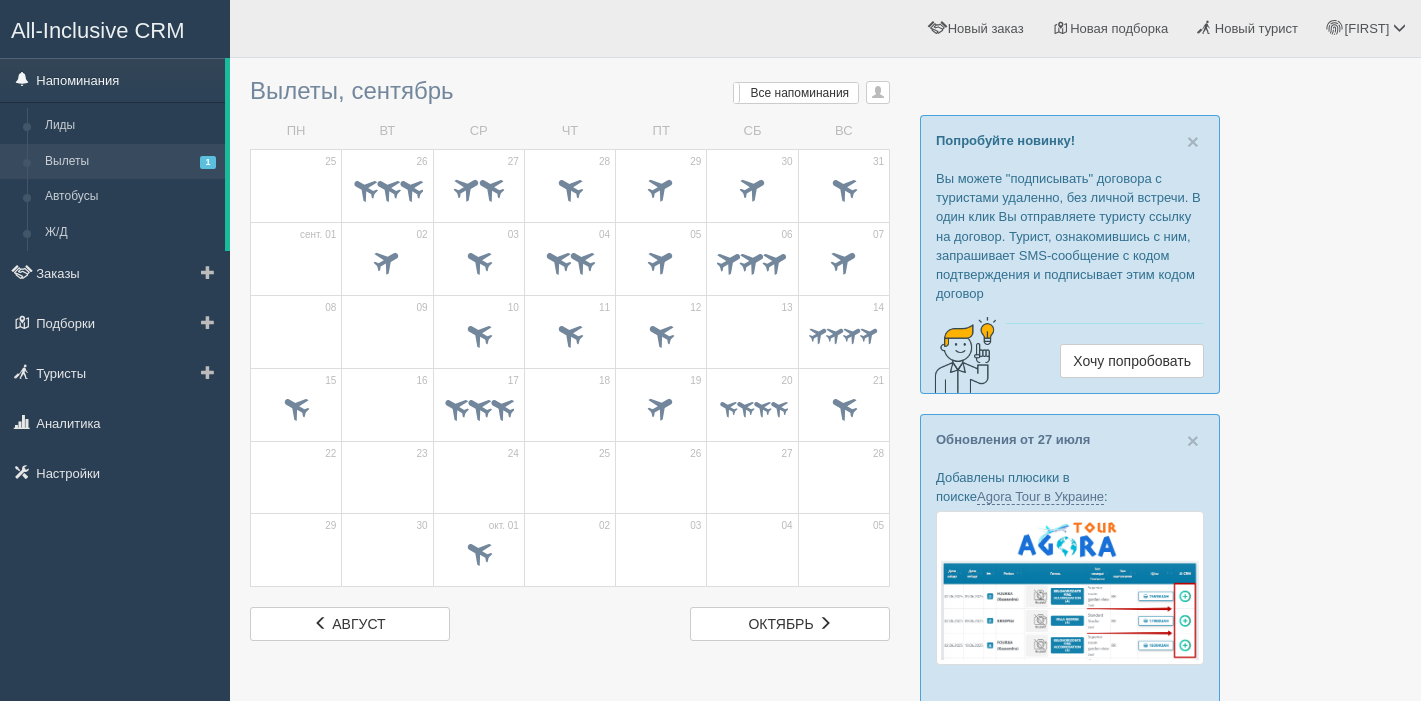 click on "Напоминания" at bounding box center [112, 80] 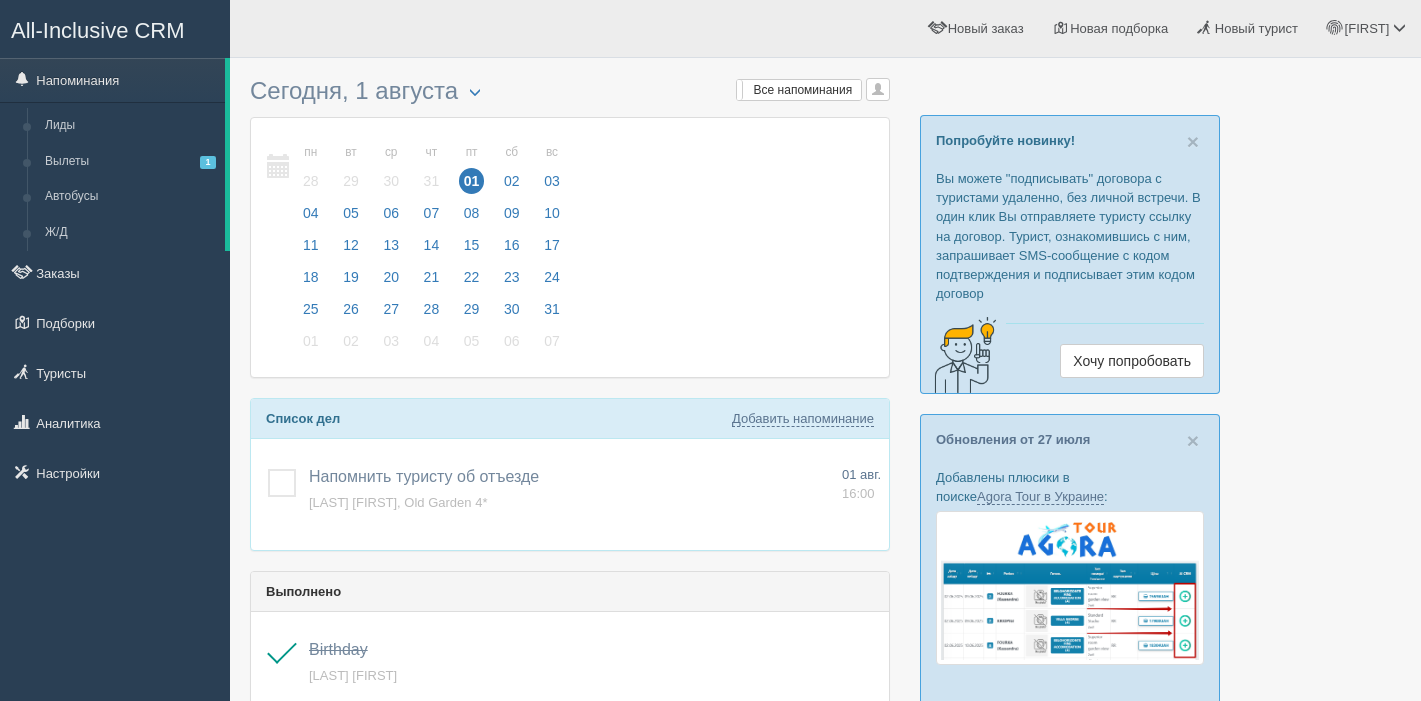 scroll, scrollTop: 0, scrollLeft: 0, axis: both 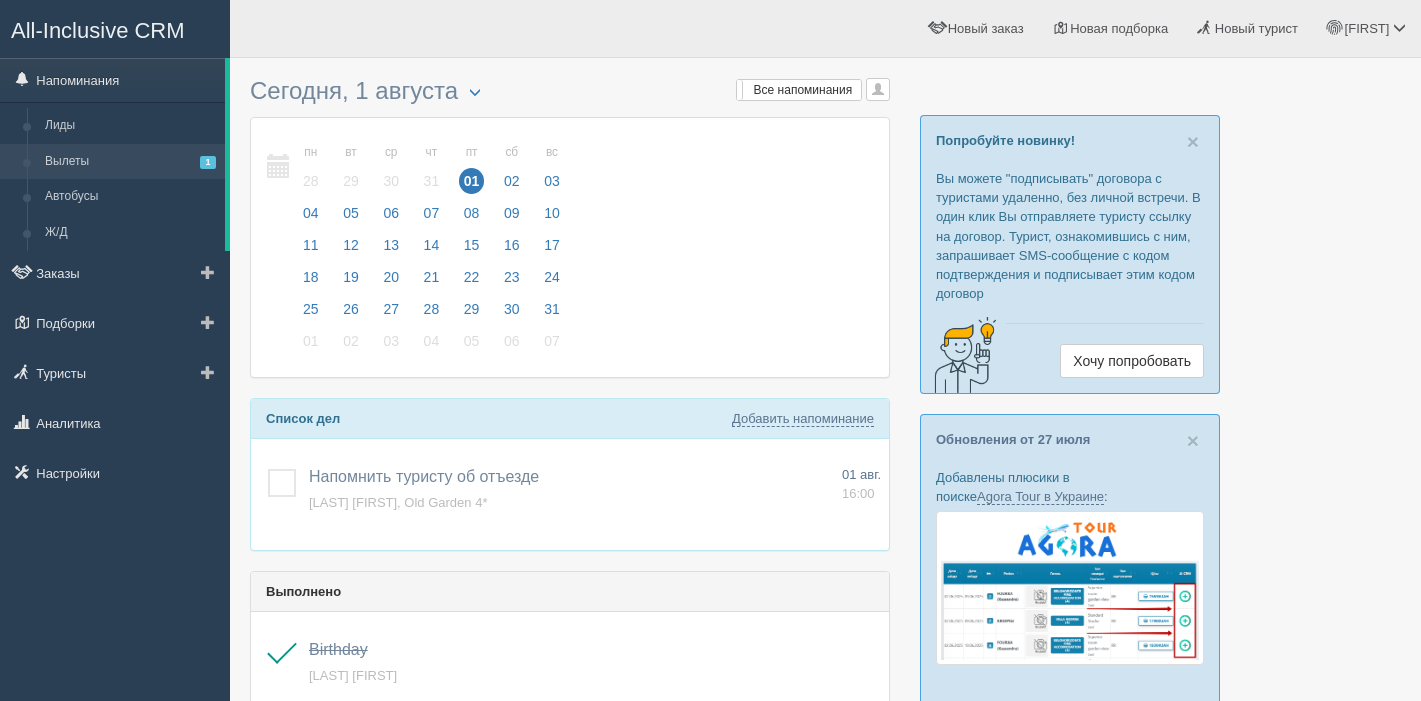 click on "Вылеты 1" at bounding box center [130, 162] 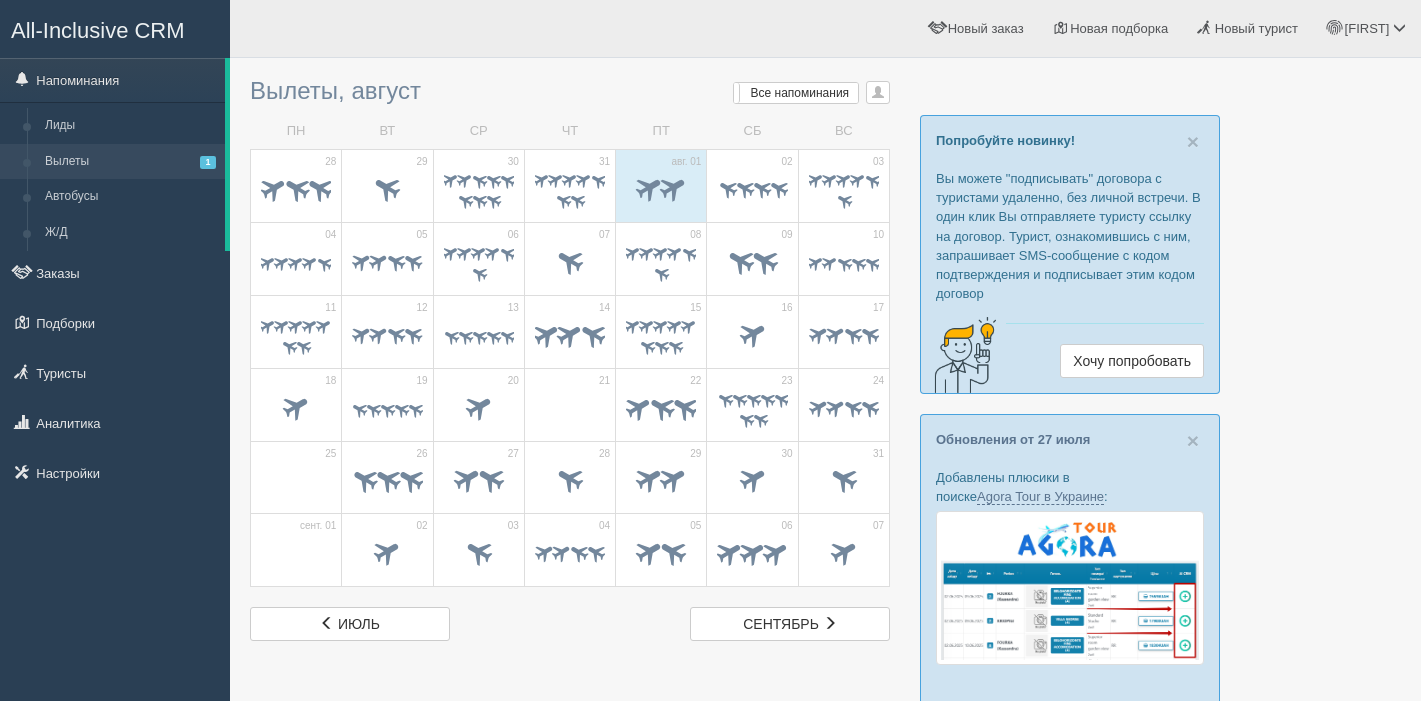 scroll, scrollTop: 0, scrollLeft: 0, axis: both 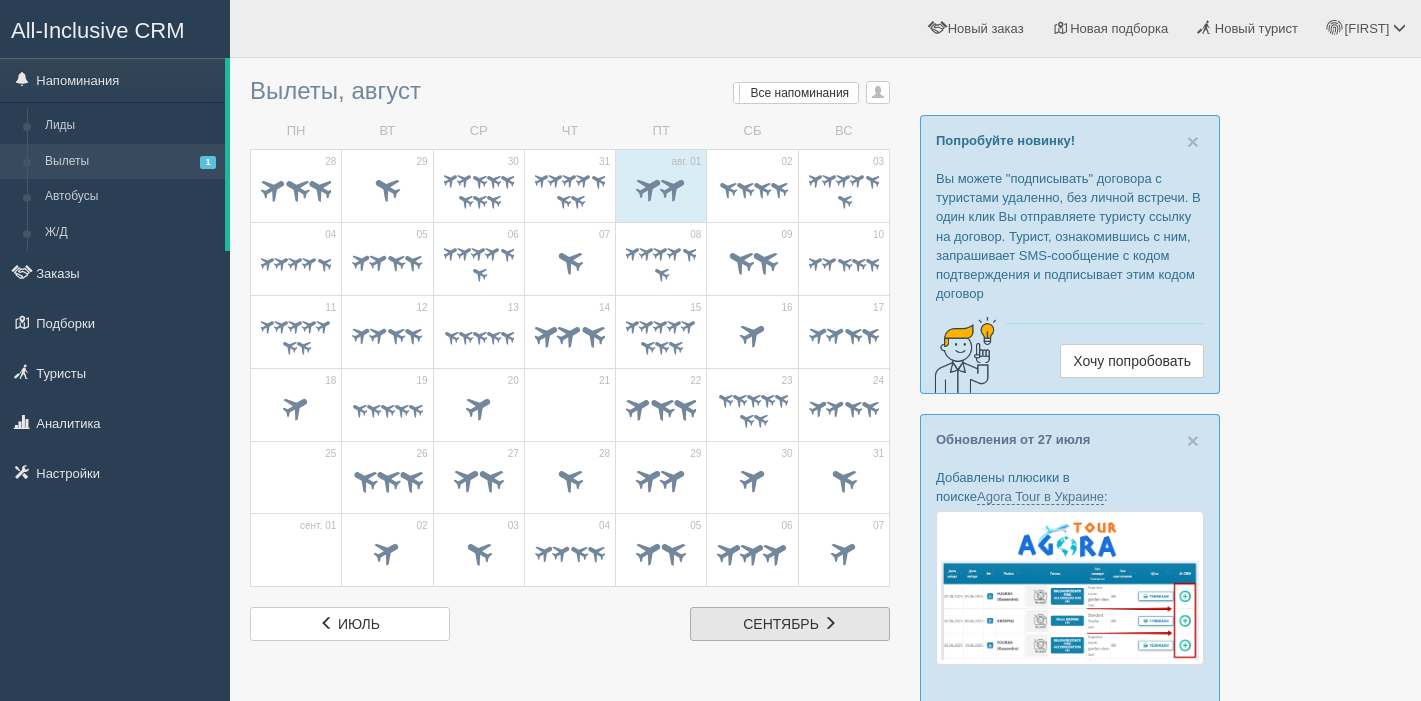 click on "сент.
сентябрь" at bounding box center (790, 624) 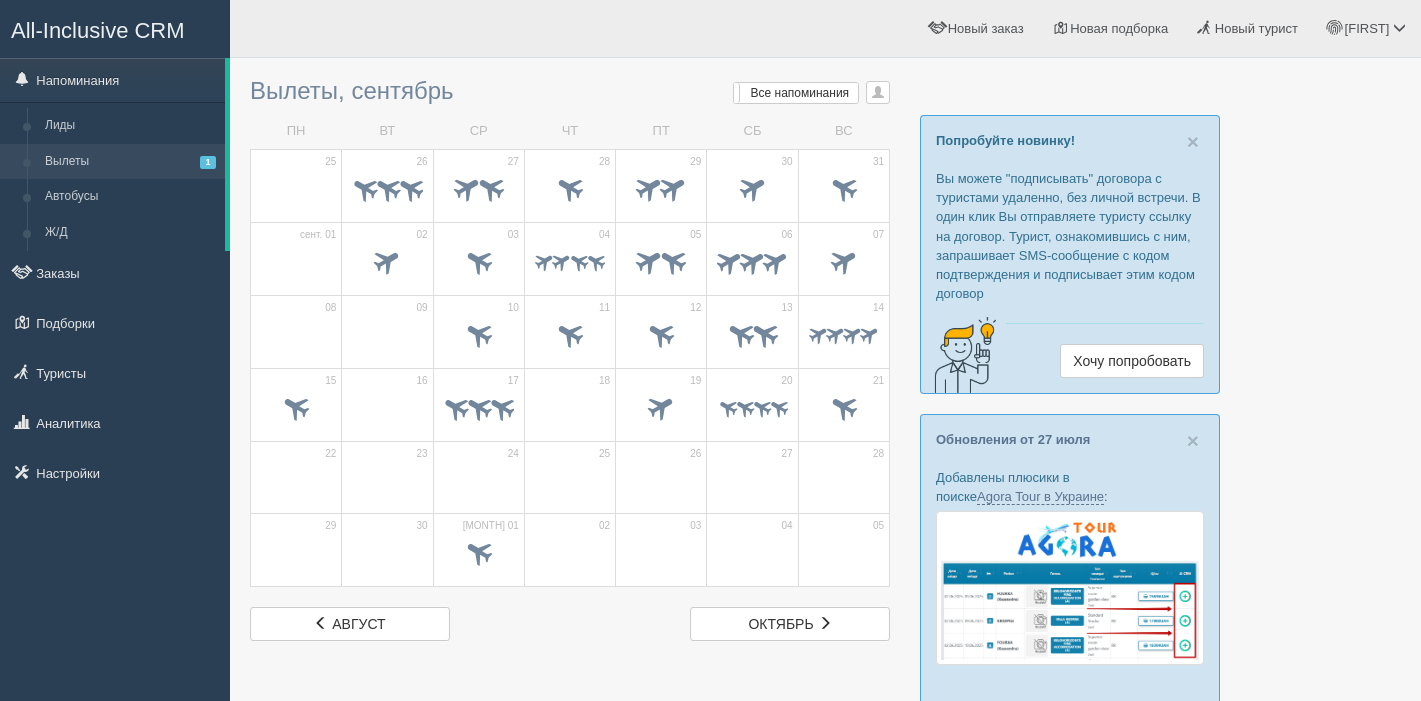 scroll, scrollTop: 0, scrollLeft: 0, axis: both 